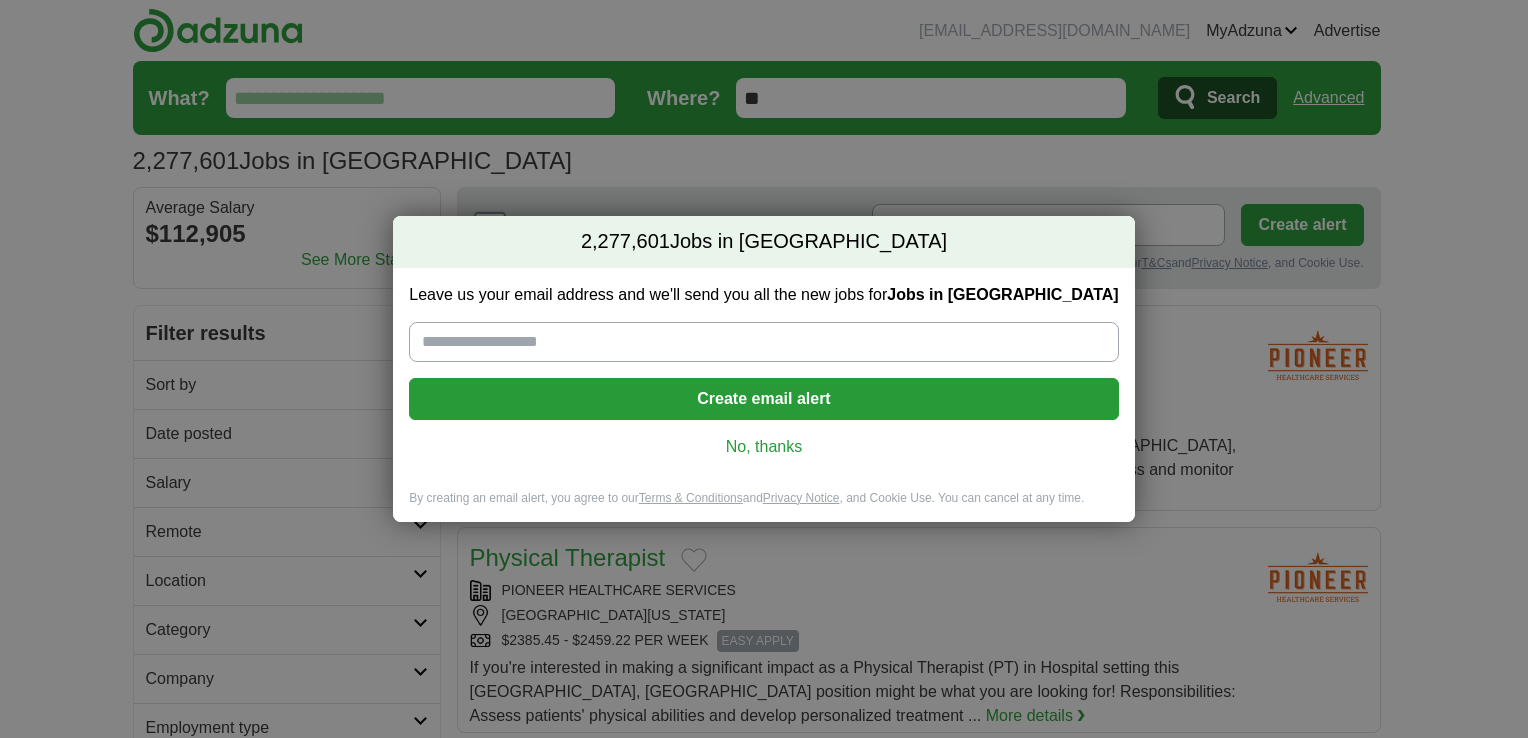 scroll, scrollTop: 0, scrollLeft: 0, axis: both 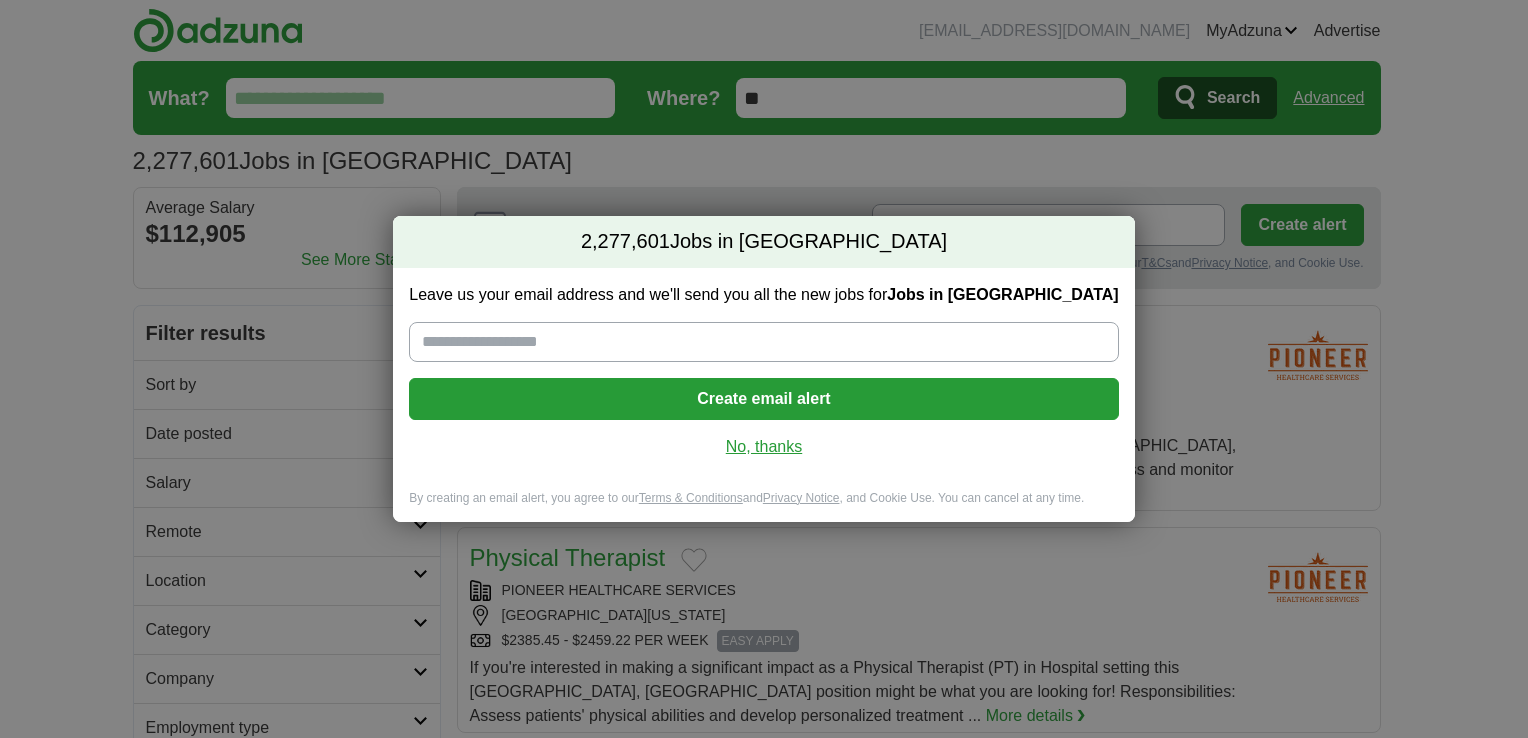 click on "No, thanks" at bounding box center (763, 447) 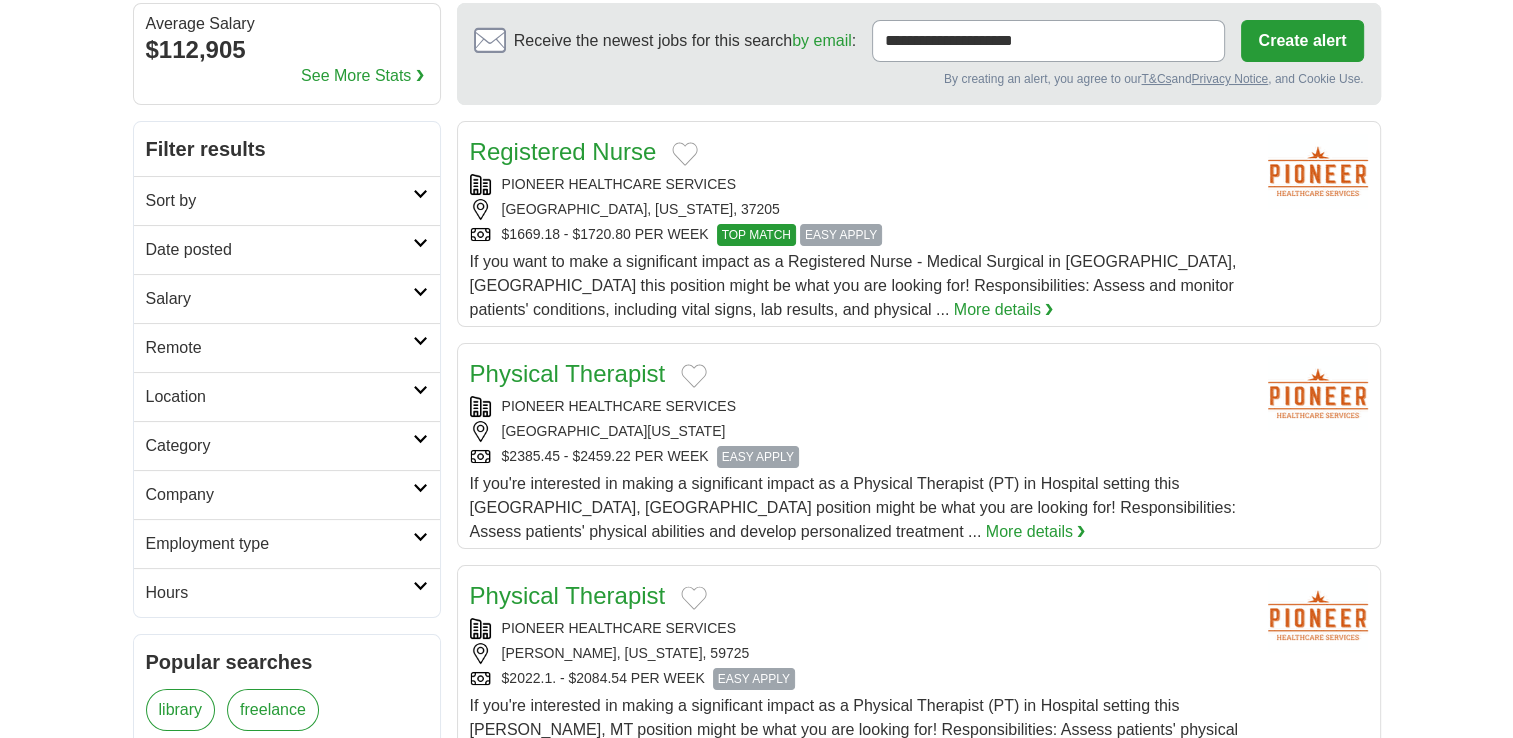 scroll, scrollTop: 184, scrollLeft: 0, axis: vertical 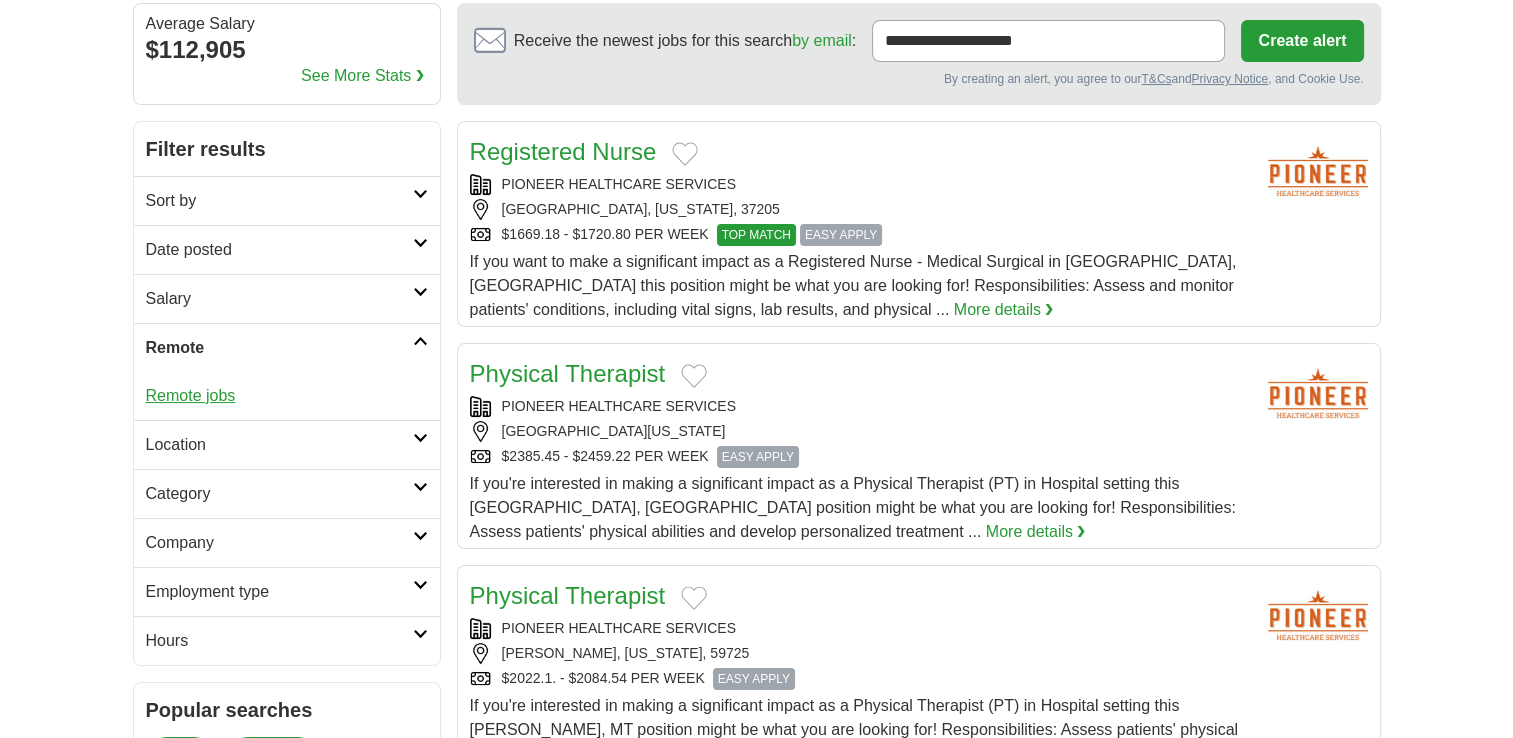 click on "Remote jobs" at bounding box center (191, 395) 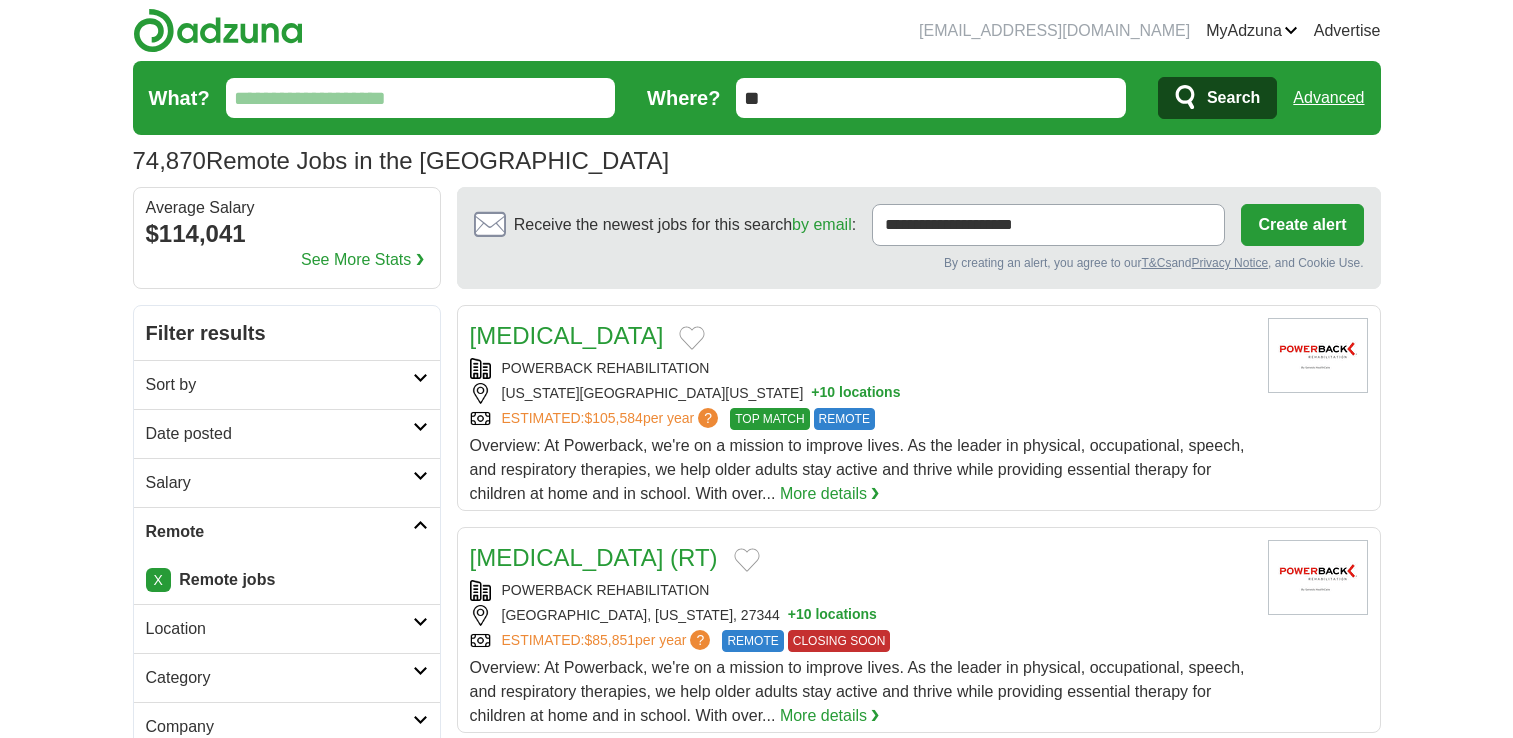 scroll, scrollTop: 0, scrollLeft: 0, axis: both 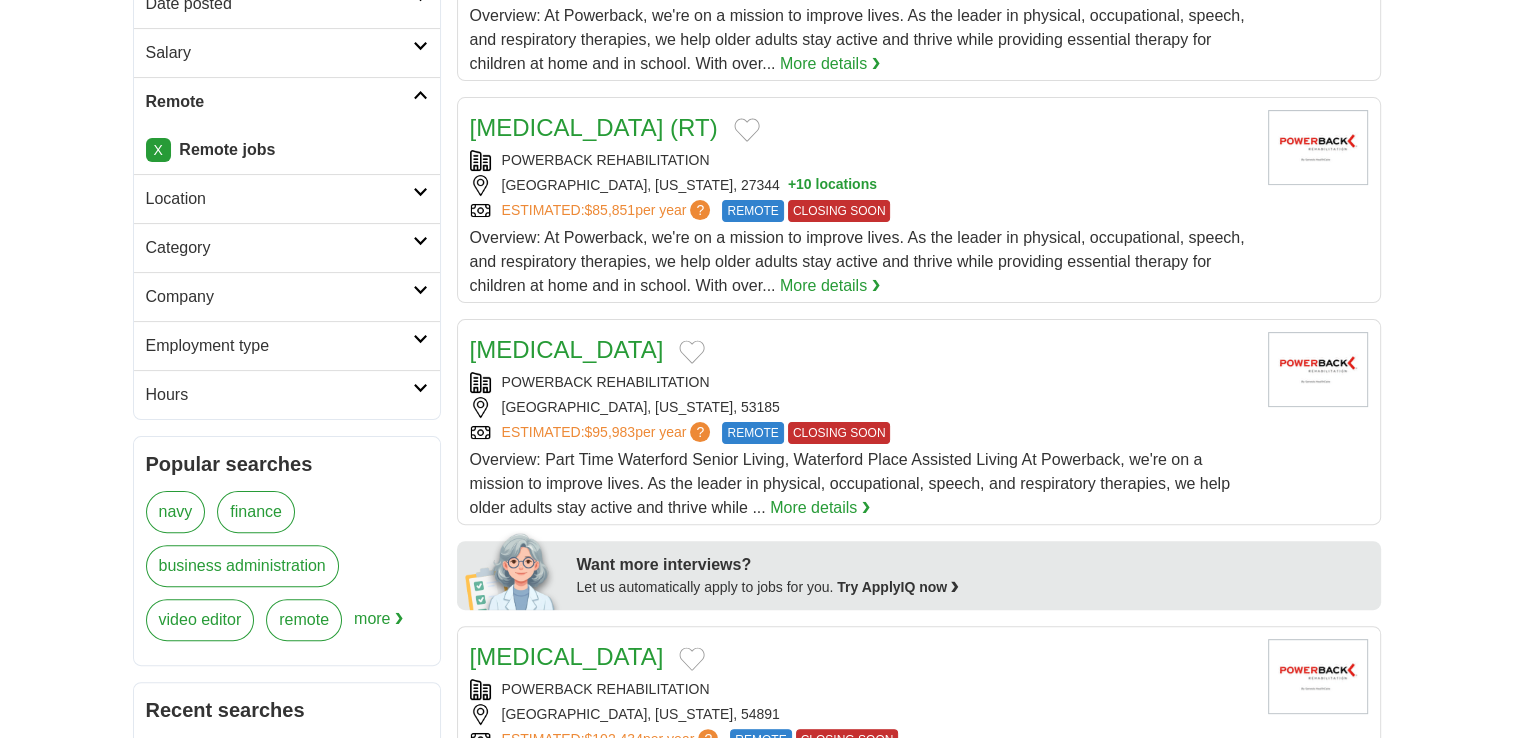 click on "Hours" at bounding box center [279, 395] 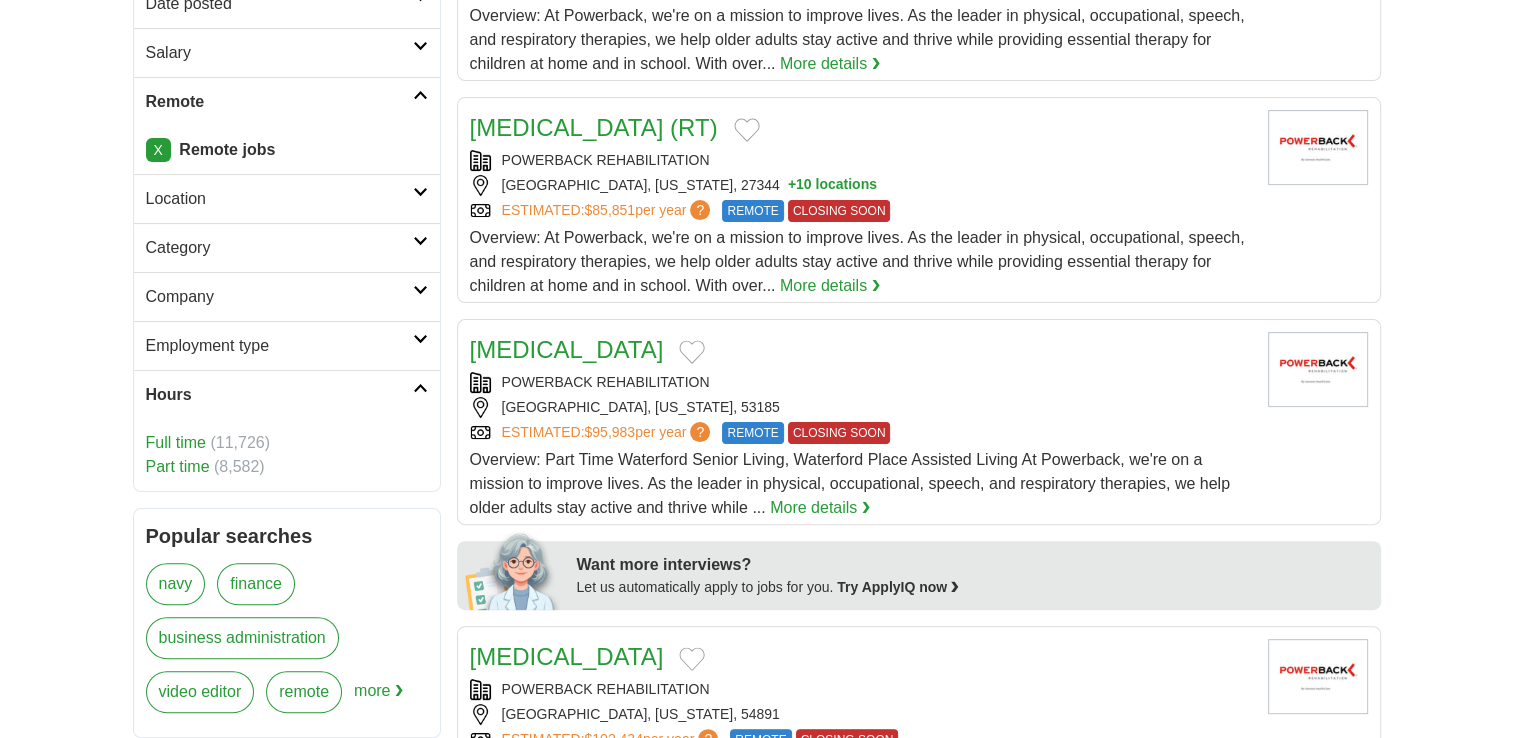 click on "Hours" at bounding box center (279, 395) 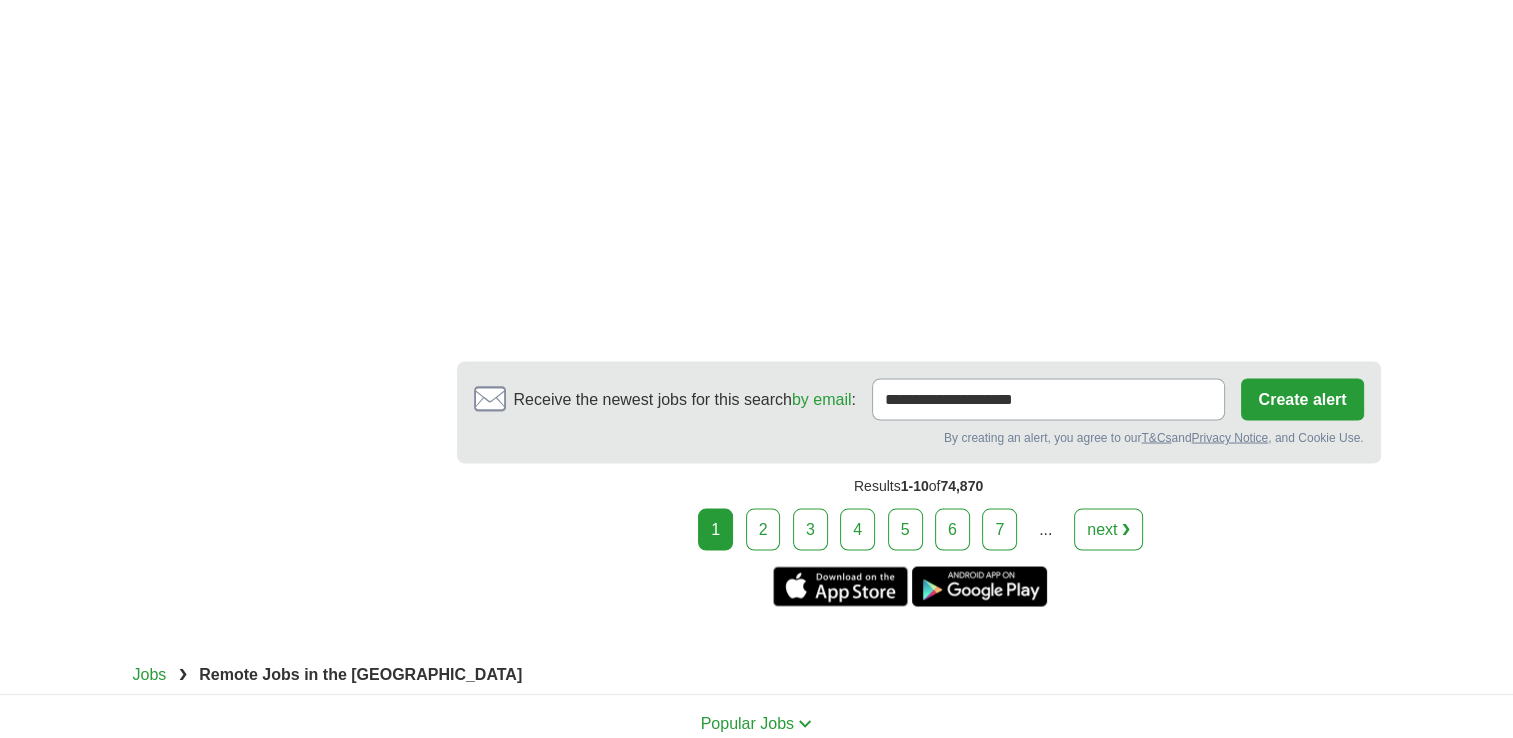 scroll, scrollTop: 3546, scrollLeft: 0, axis: vertical 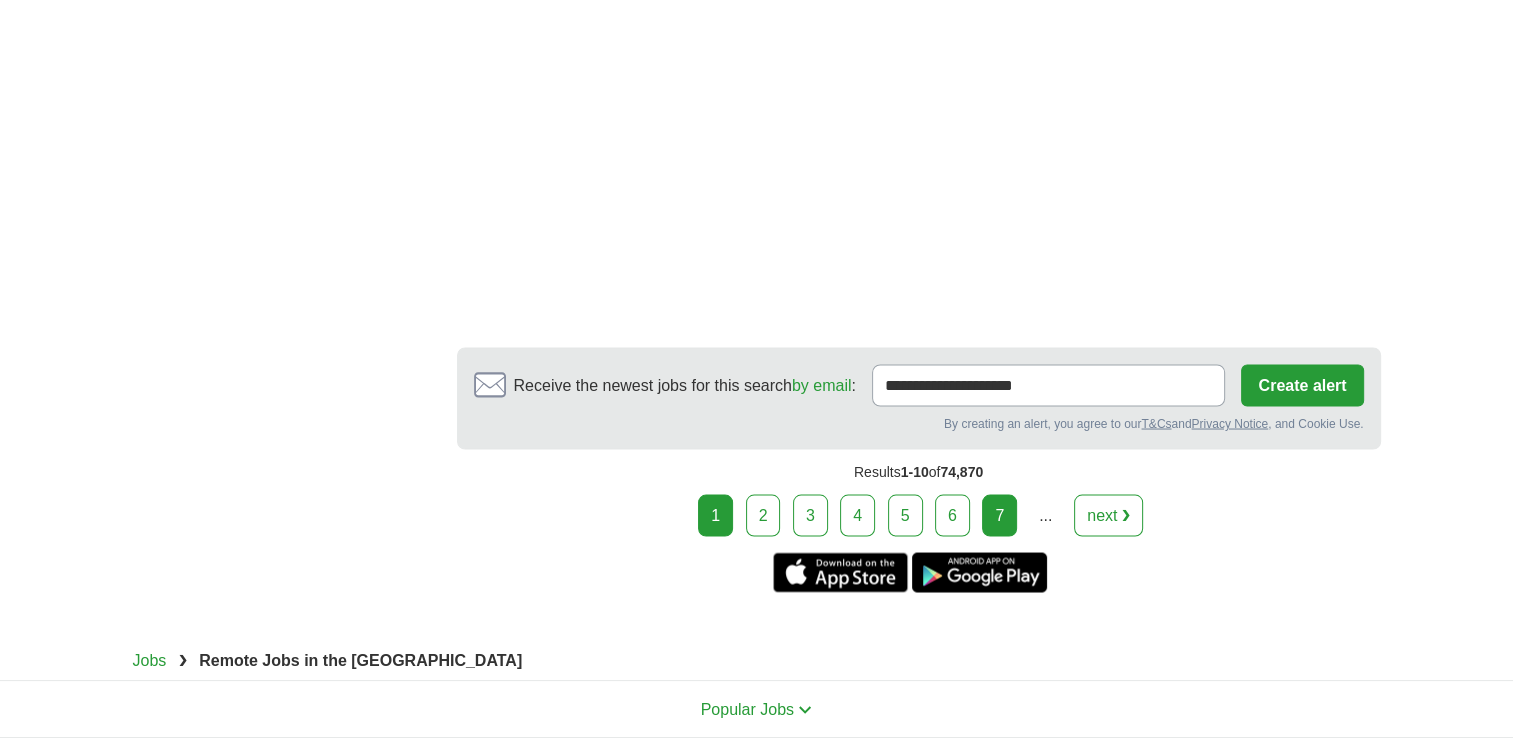 click on "7" at bounding box center [999, 515] 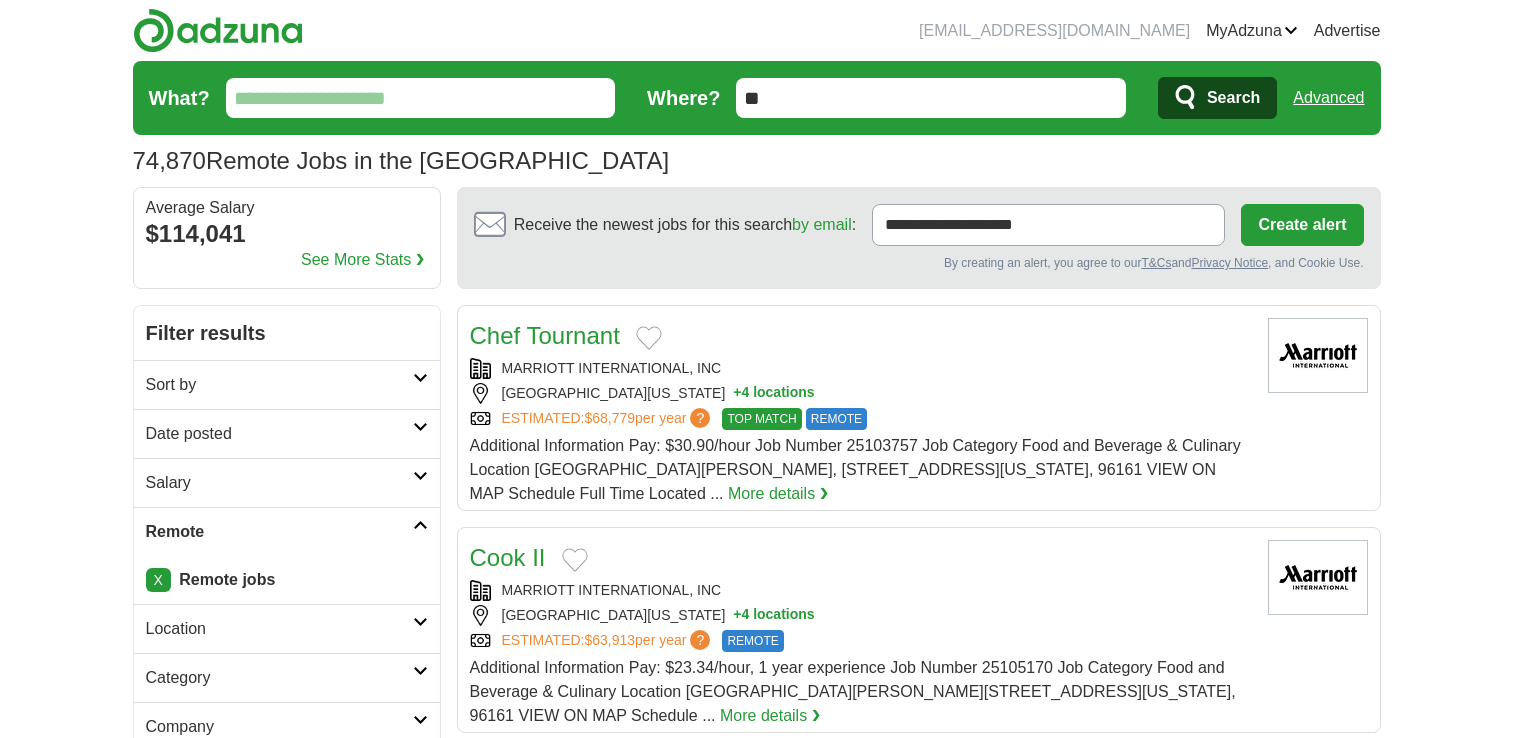 scroll, scrollTop: 0, scrollLeft: 0, axis: both 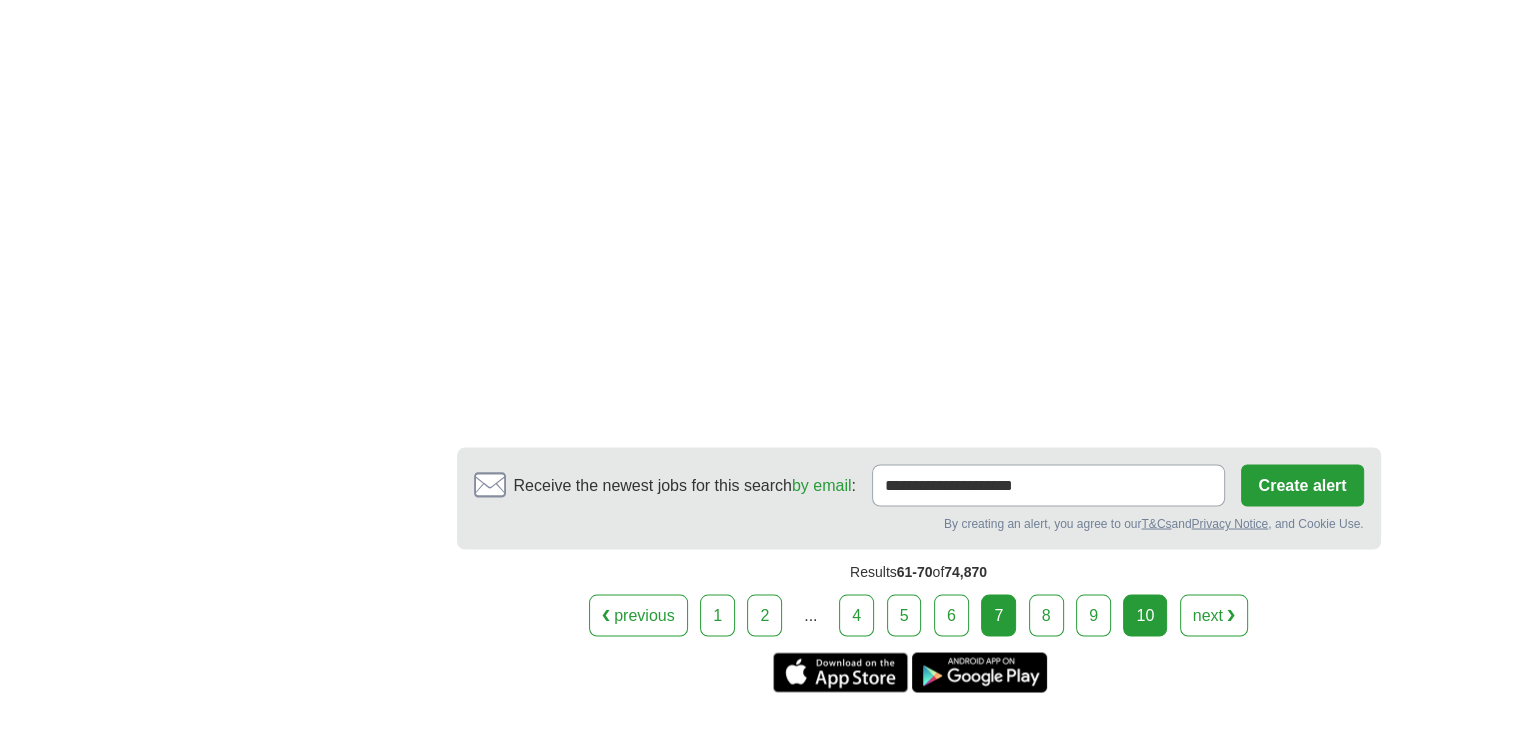 click on "10" at bounding box center (1145, 615) 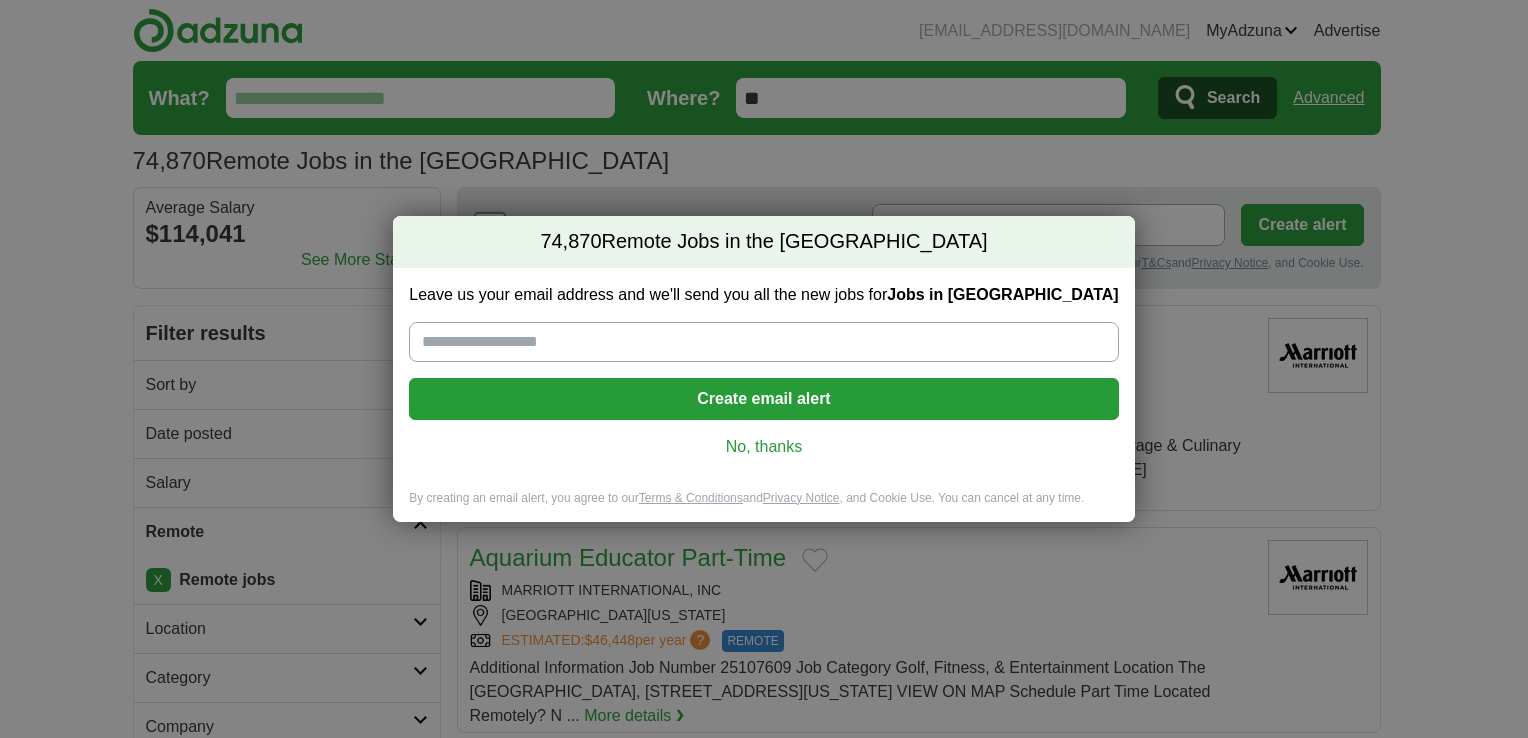 scroll, scrollTop: 0, scrollLeft: 0, axis: both 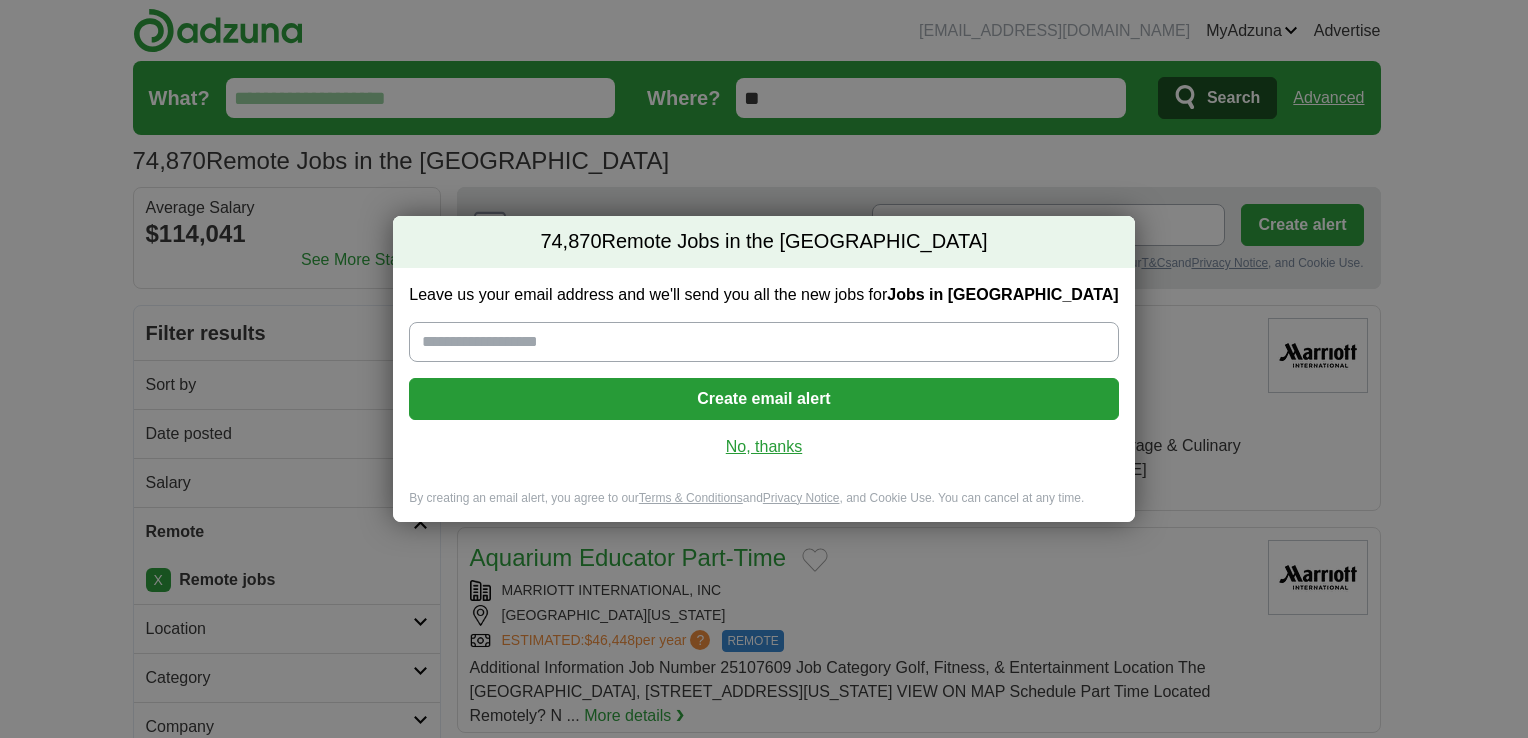click on "No, thanks" at bounding box center (763, 447) 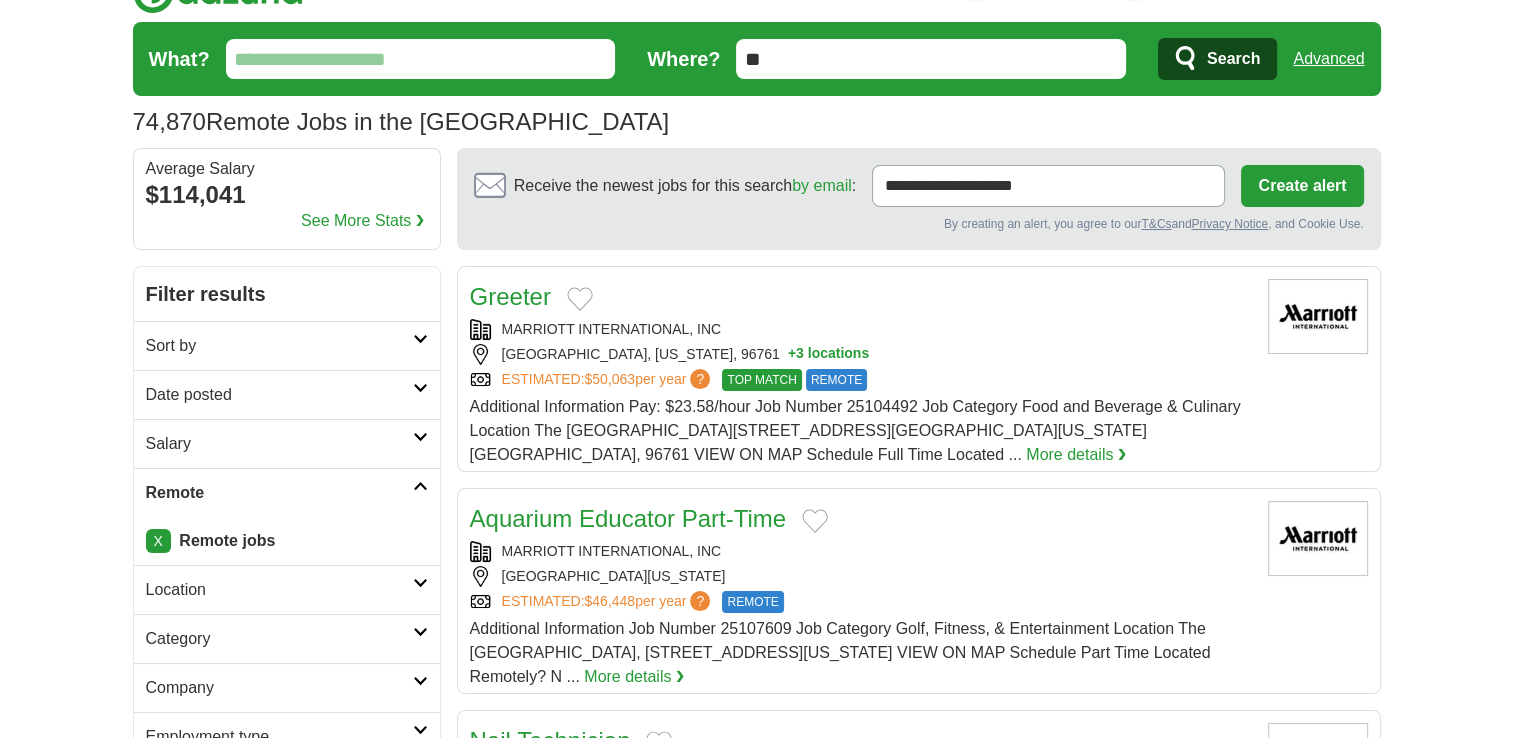 scroll, scrollTop: 36, scrollLeft: 0, axis: vertical 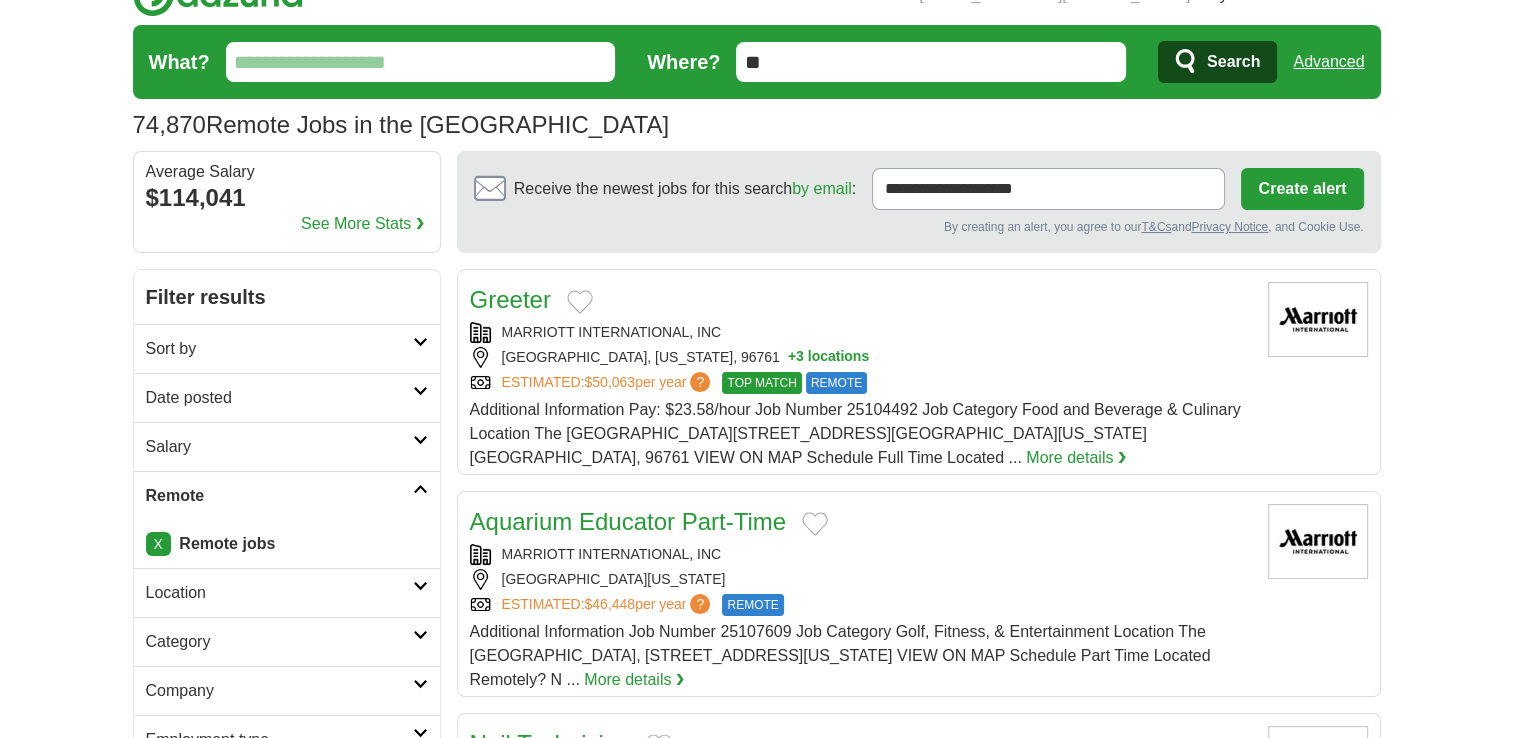 click on "What?" at bounding box center [421, 62] 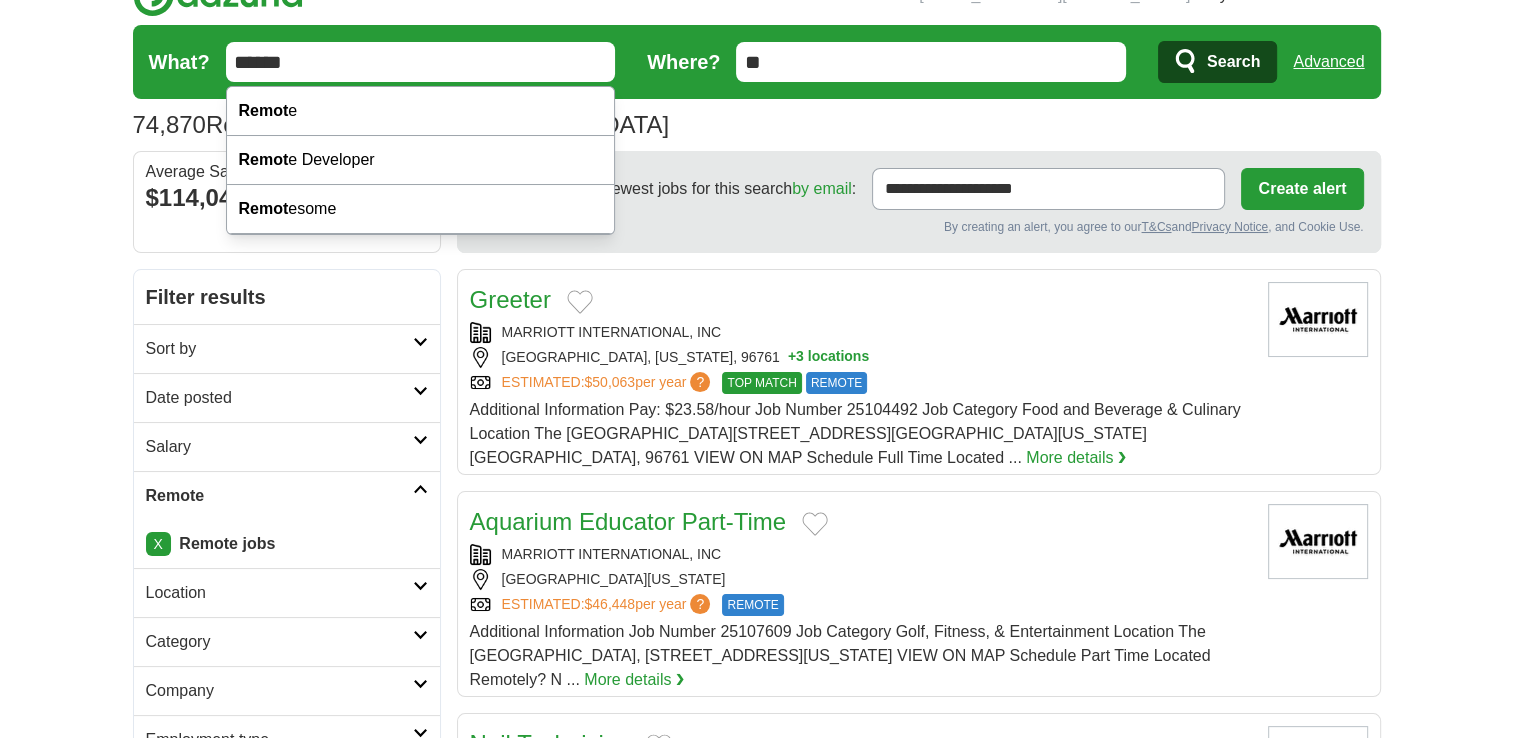 type on "******" 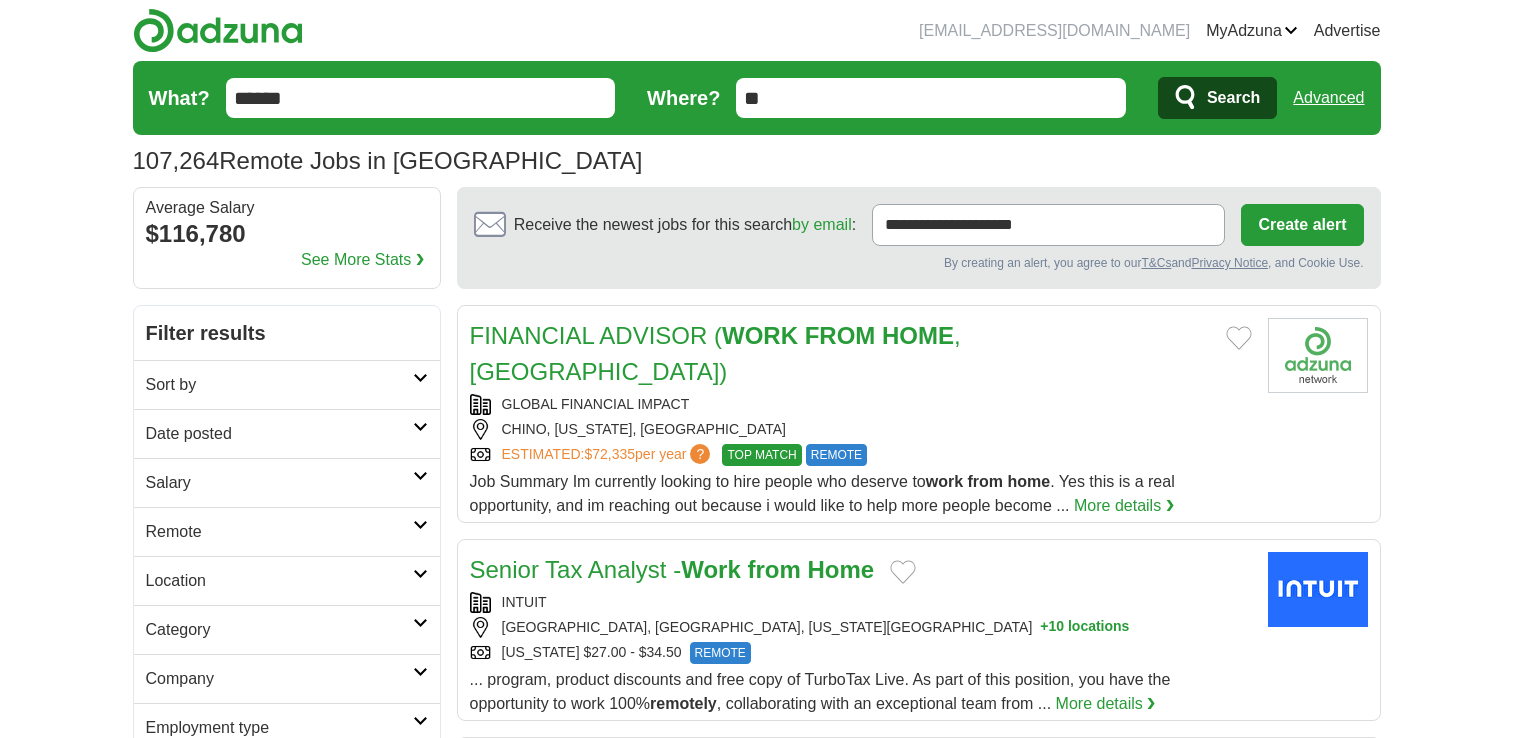 scroll, scrollTop: 0, scrollLeft: 0, axis: both 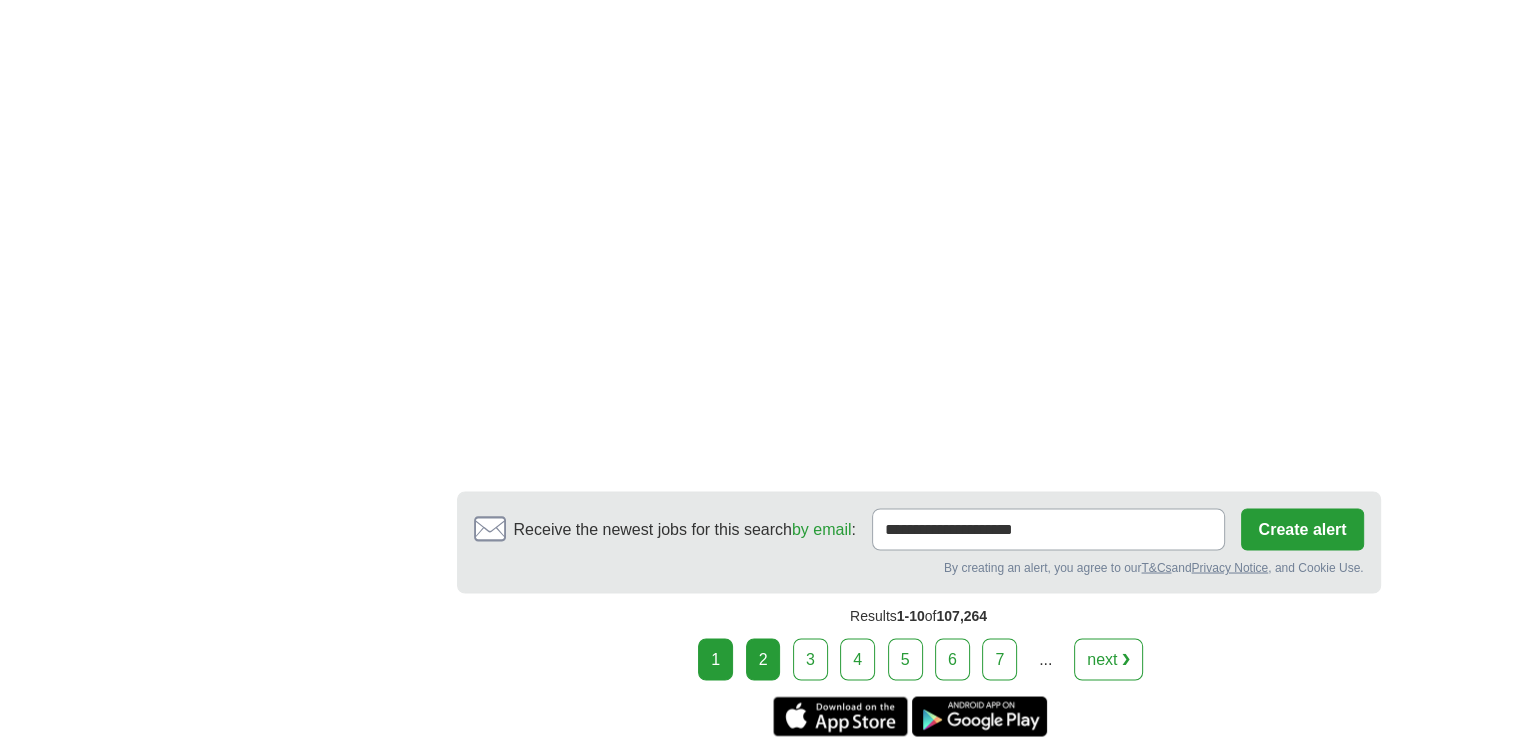 click on "2" at bounding box center [763, 659] 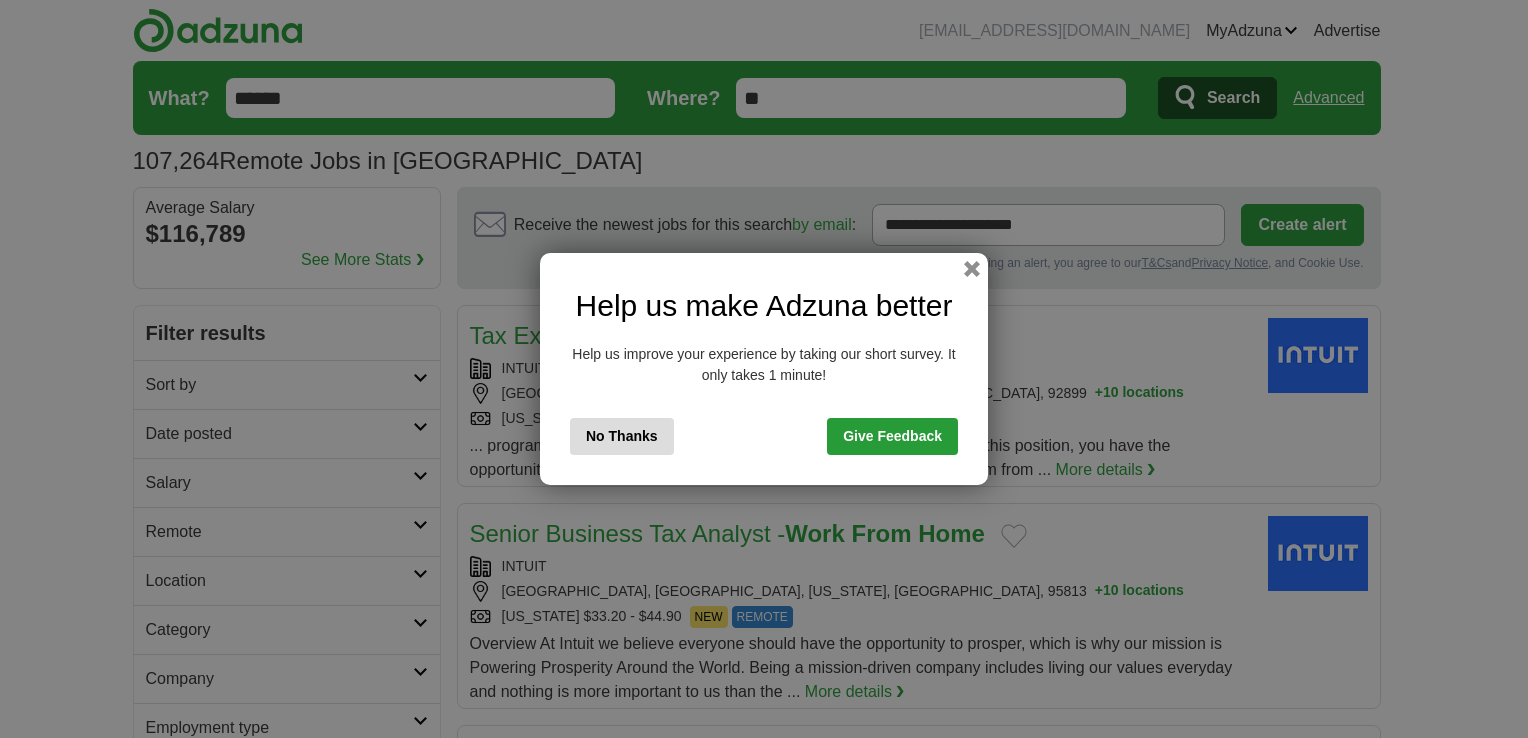 scroll, scrollTop: 0, scrollLeft: 0, axis: both 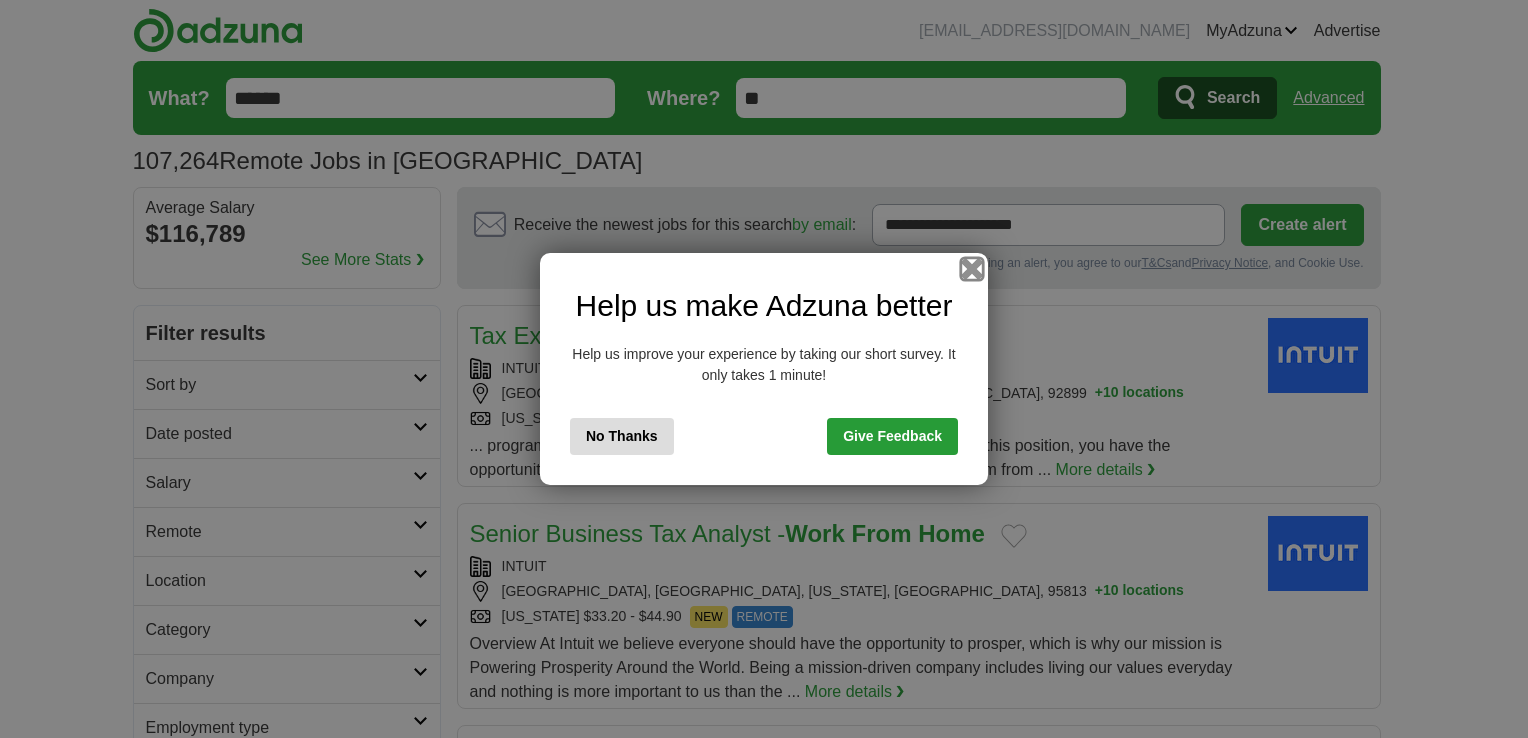 click at bounding box center (972, 269) 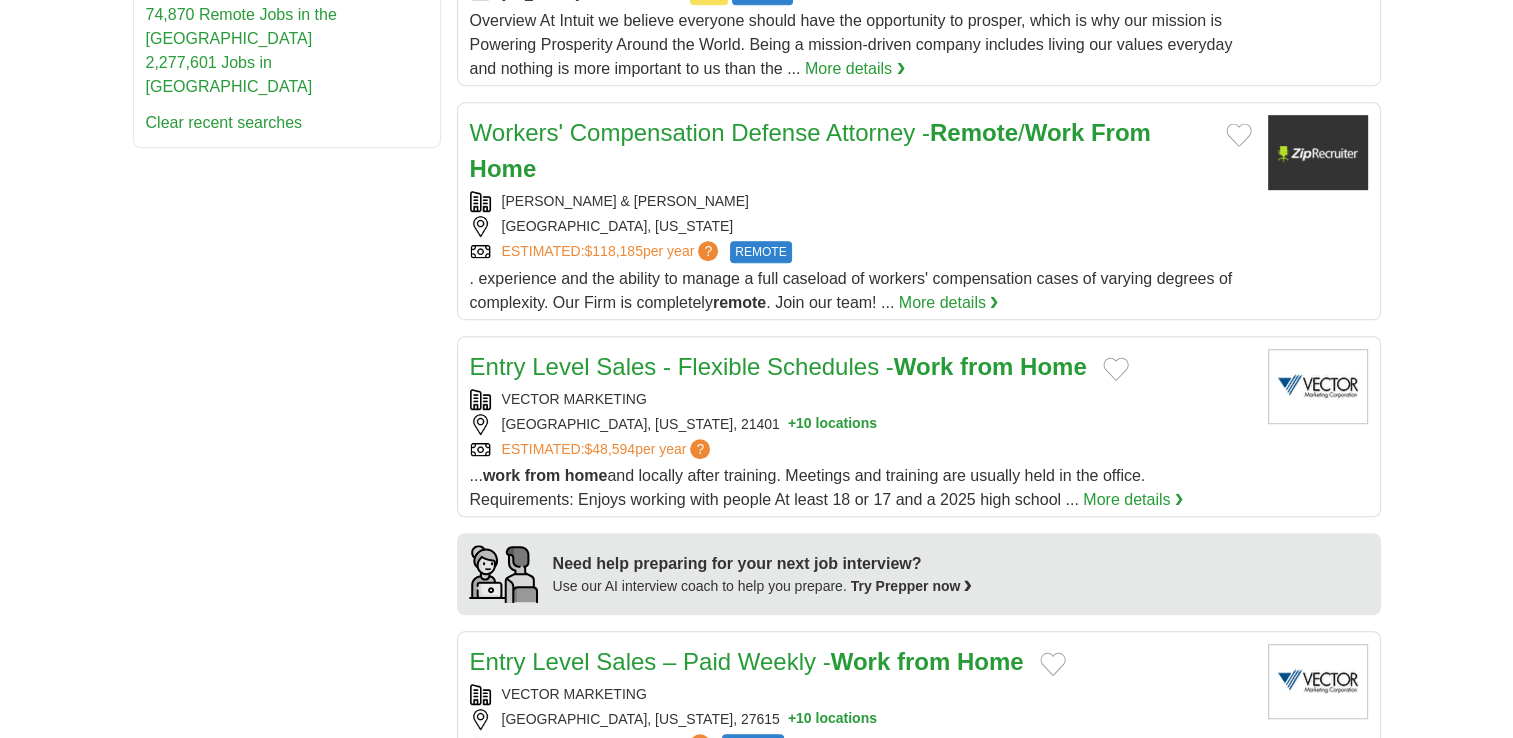 scroll, scrollTop: 1162, scrollLeft: 0, axis: vertical 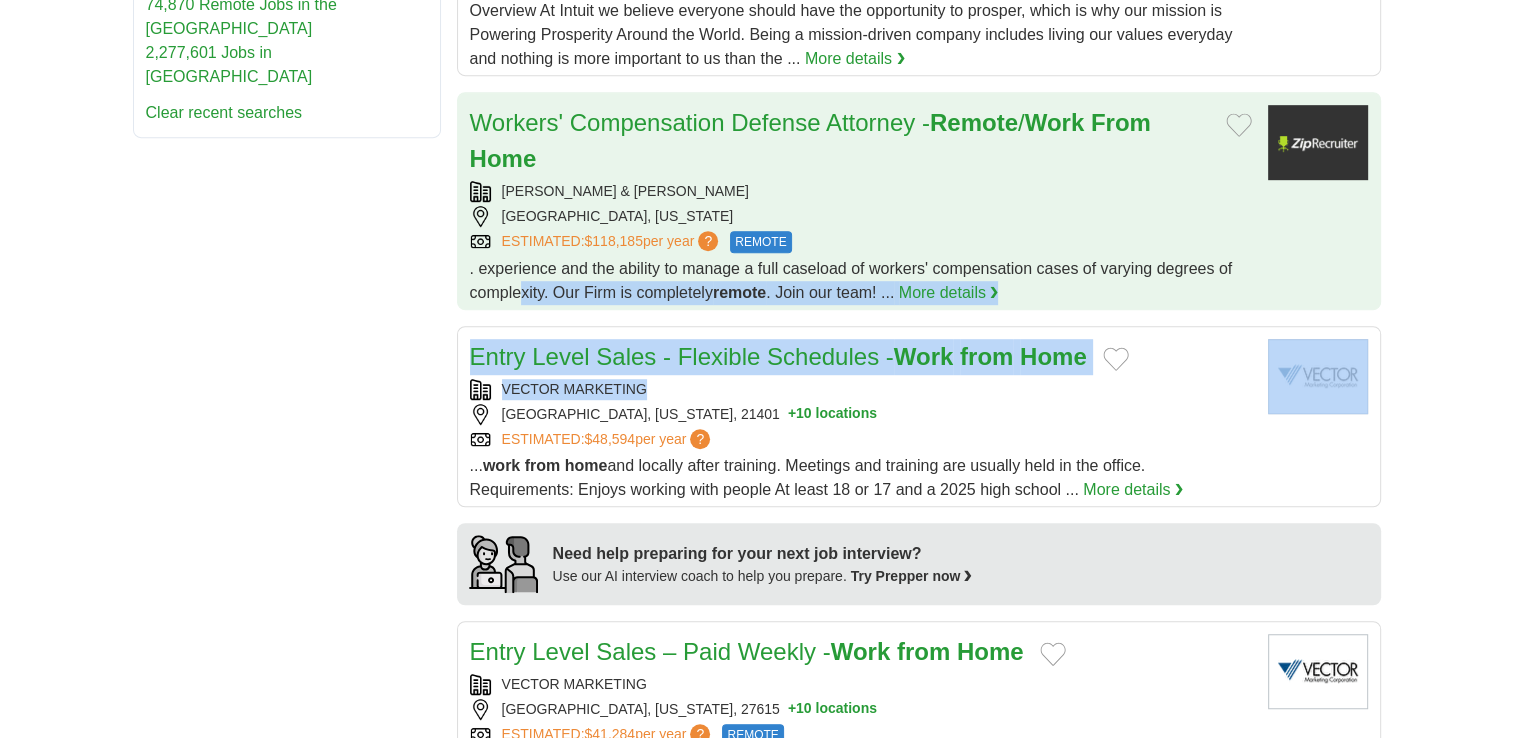 drag, startPoint x: 1066, startPoint y: 395, endPoint x: 1188, endPoint y: 259, distance: 182.70195 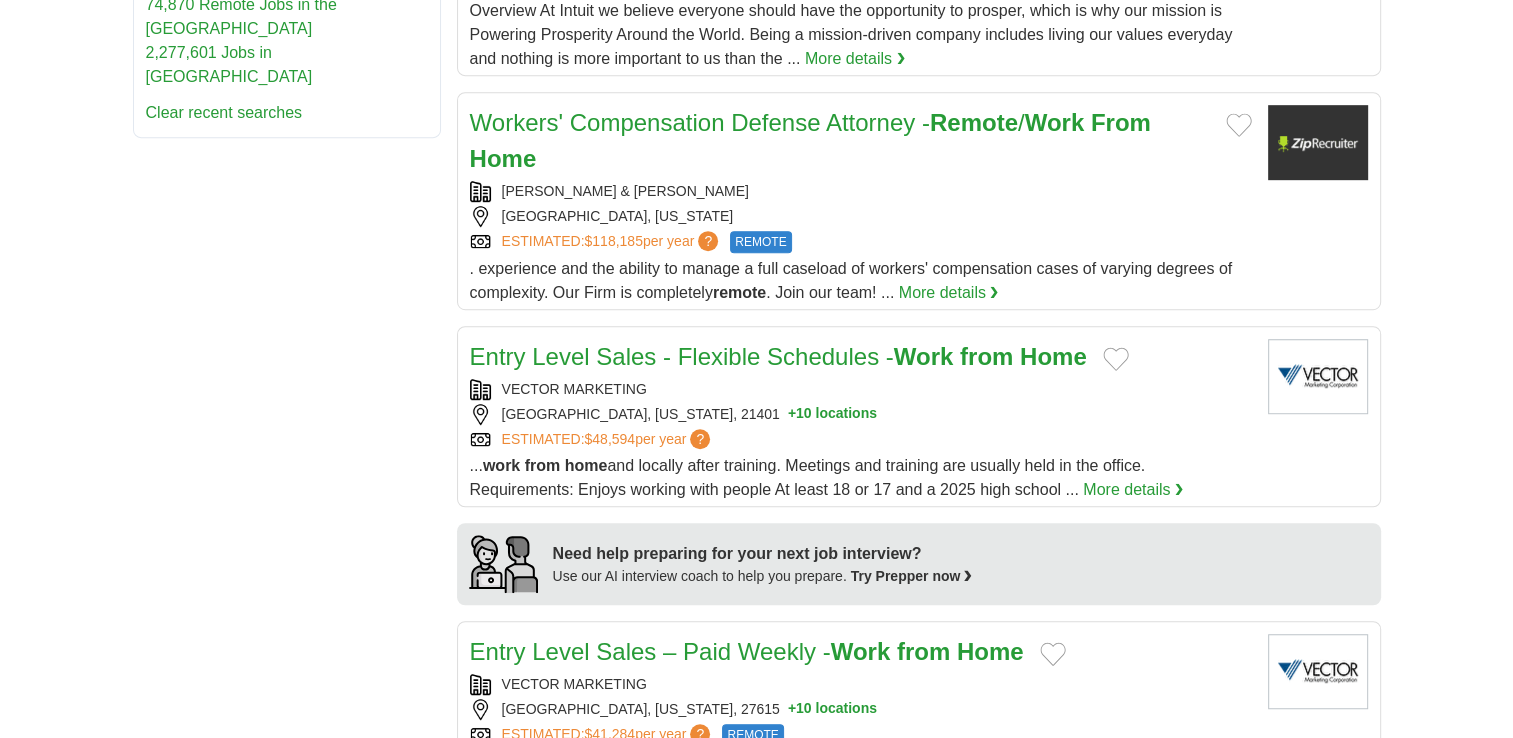 click on "**********" at bounding box center [757, 1166] 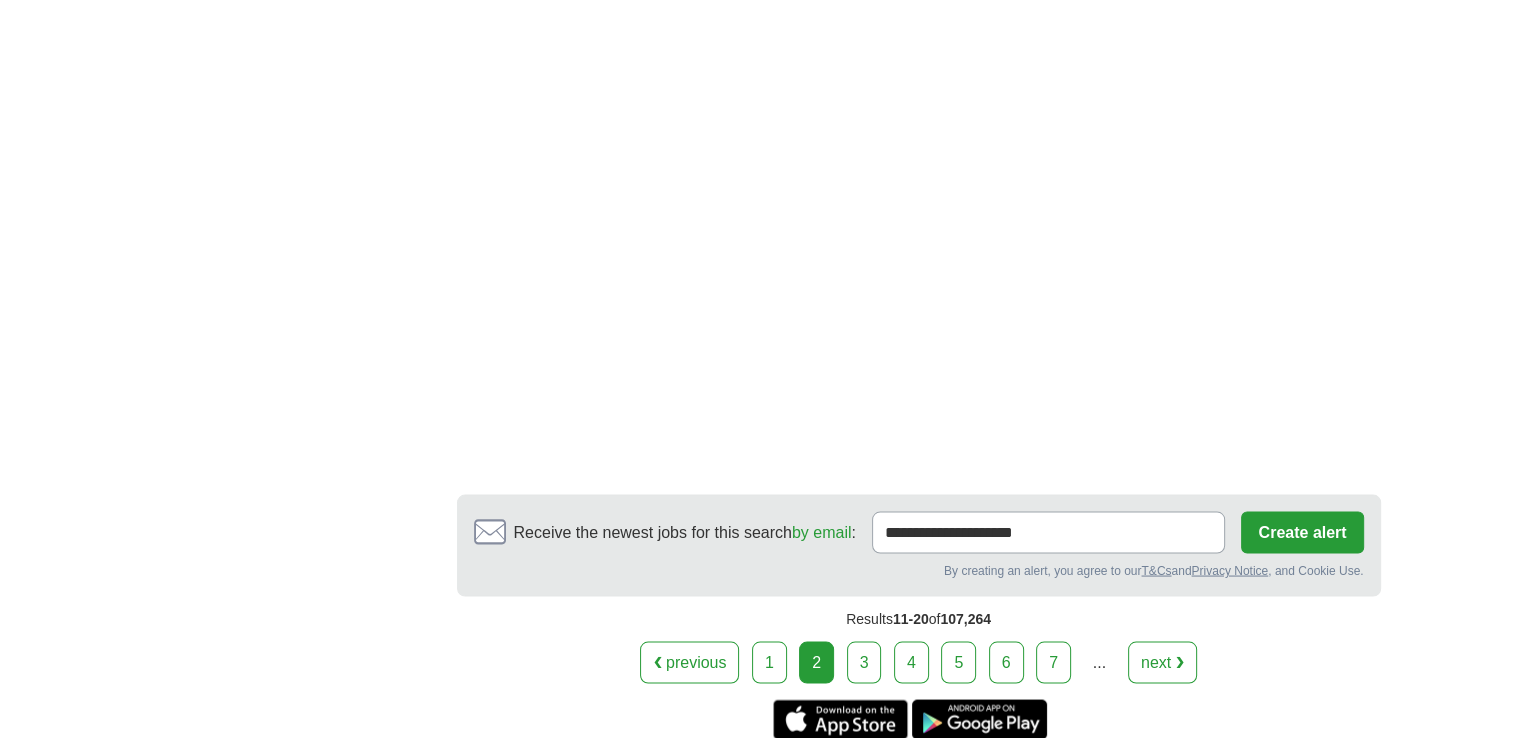 scroll, scrollTop: 3615, scrollLeft: 0, axis: vertical 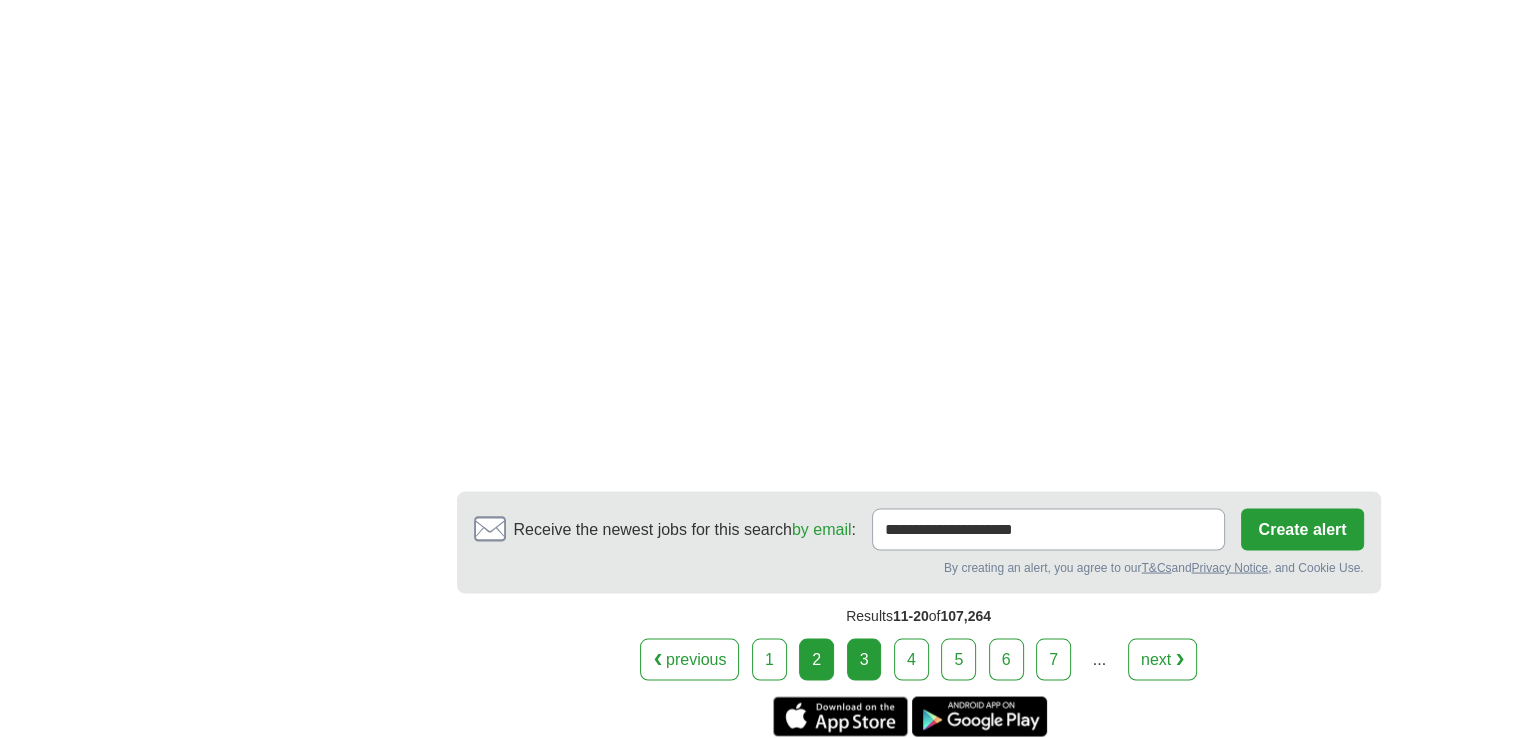 click on "3" at bounding box center (864, 659) 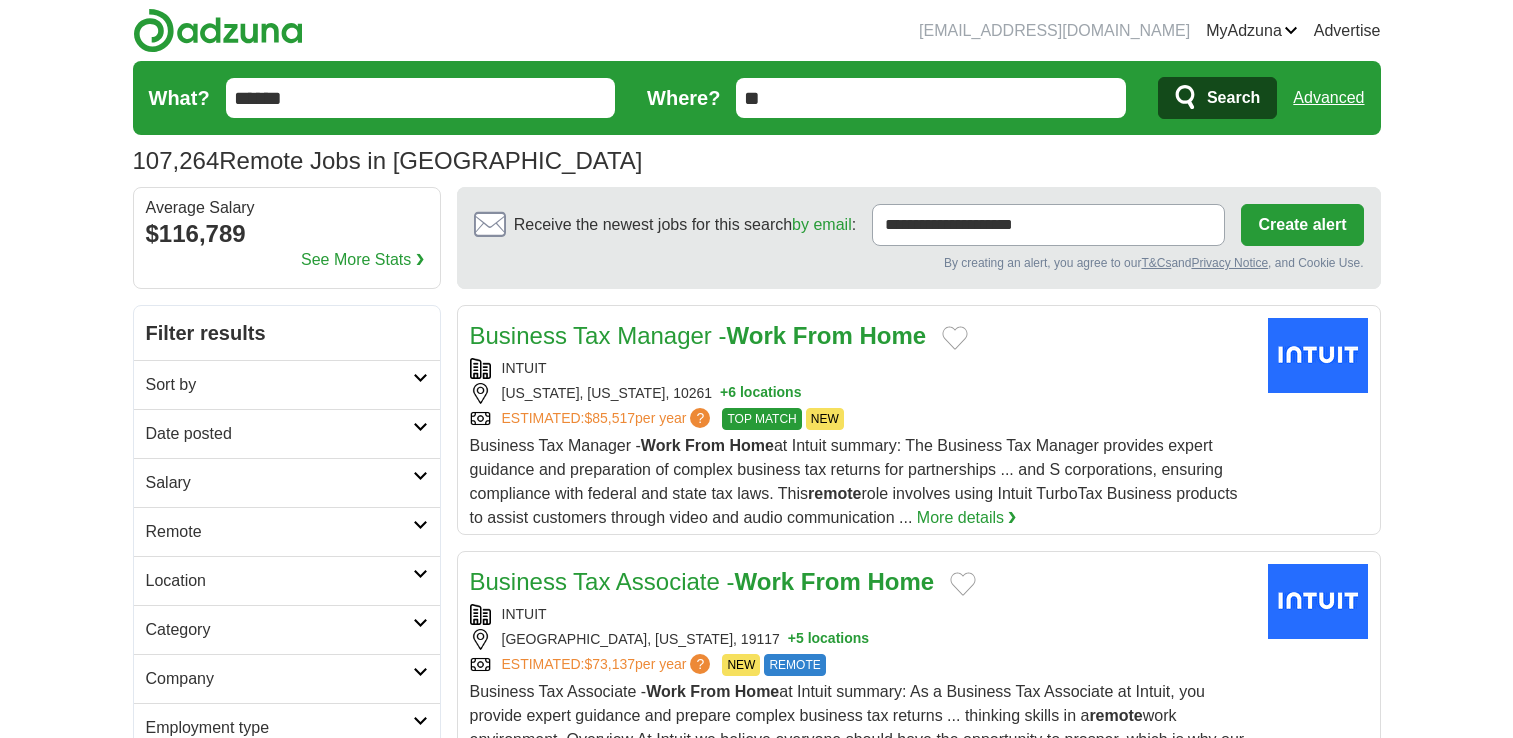 scroll, scrollTop: 0, scrollLeft: 0, axis: both 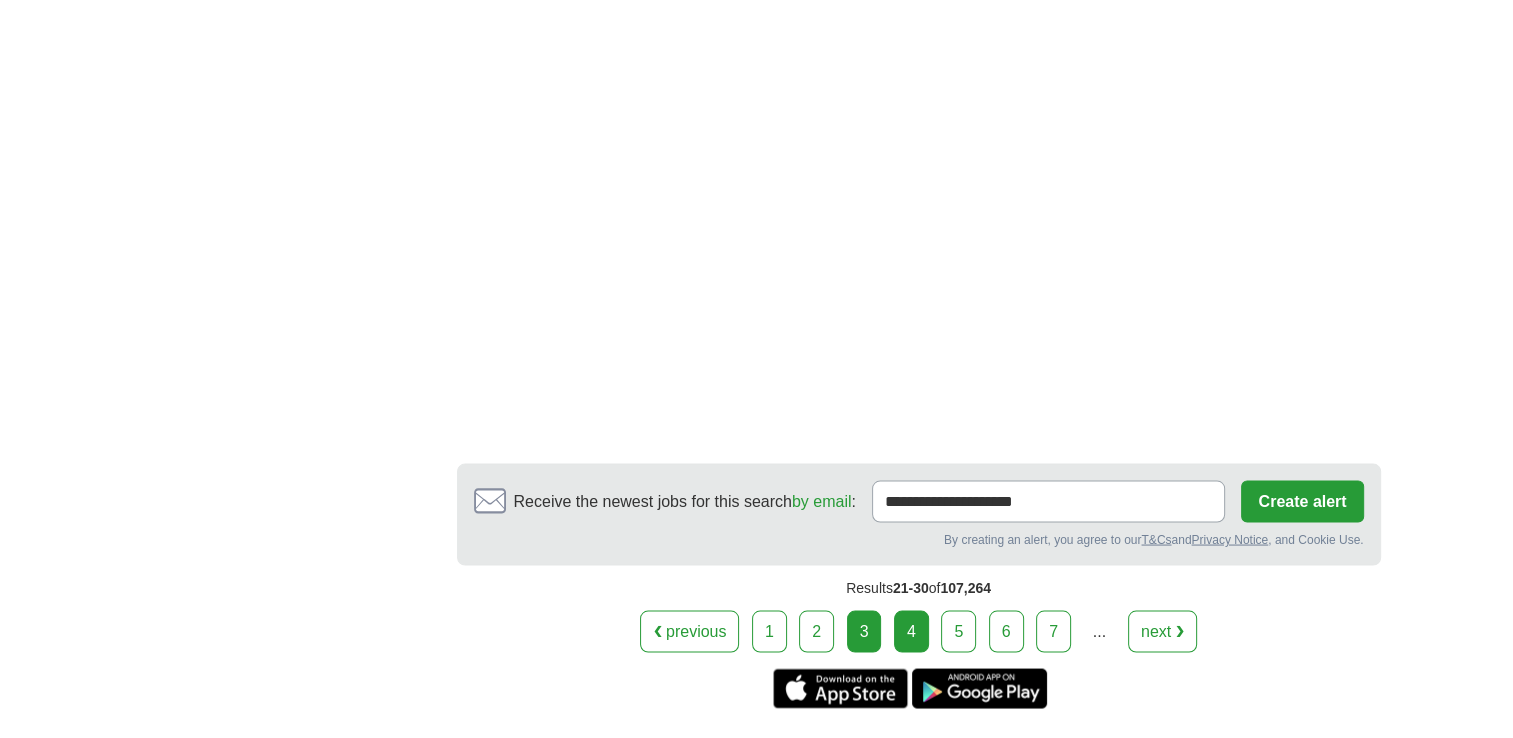 click on "4" at bounding box center [911, 631] 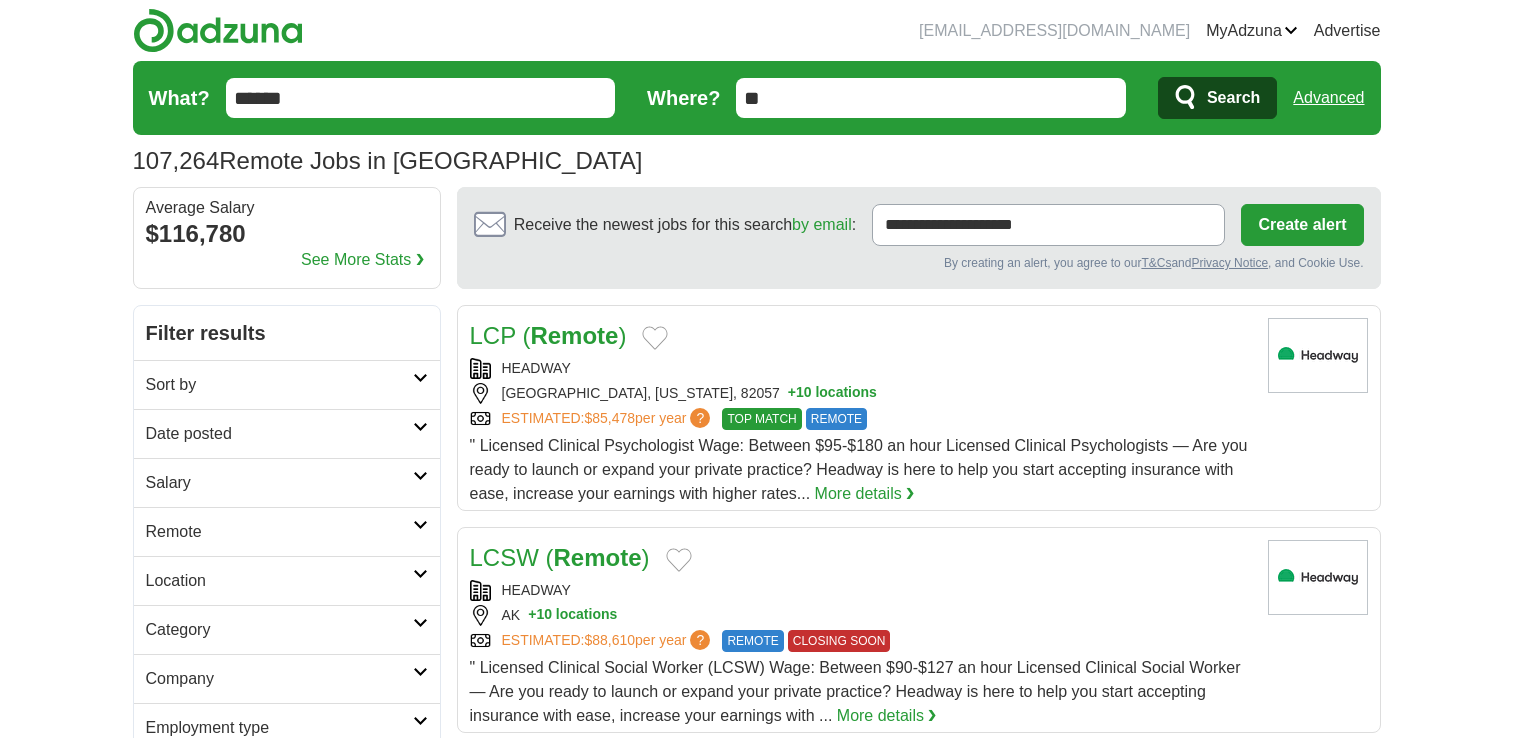 scroll, scrollTop: 0, scrollLeft: 0, axis: both 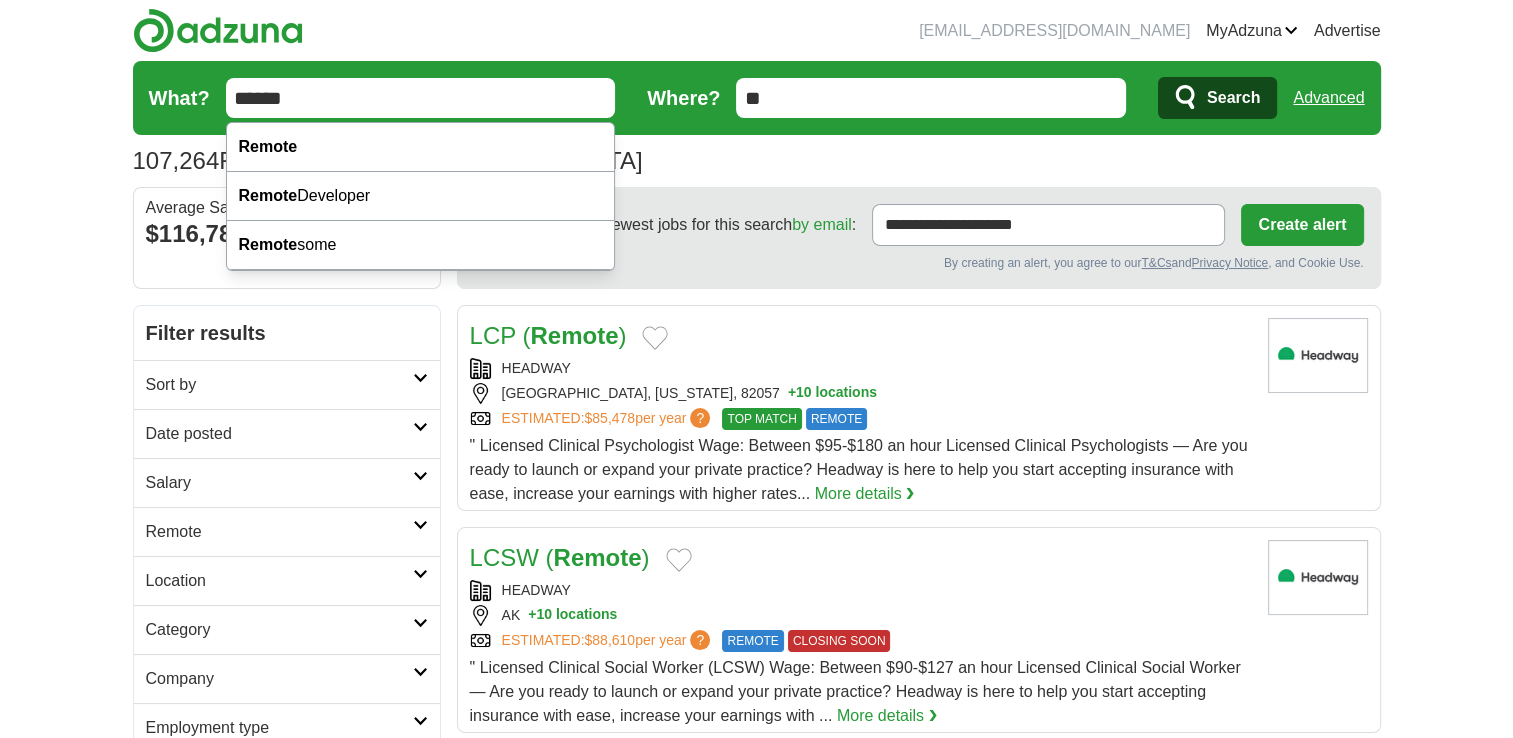 drag, startPoint x: 358, startPoint y: 104, endPoint x: 164, endPoint y: 93, distance: 194.3116 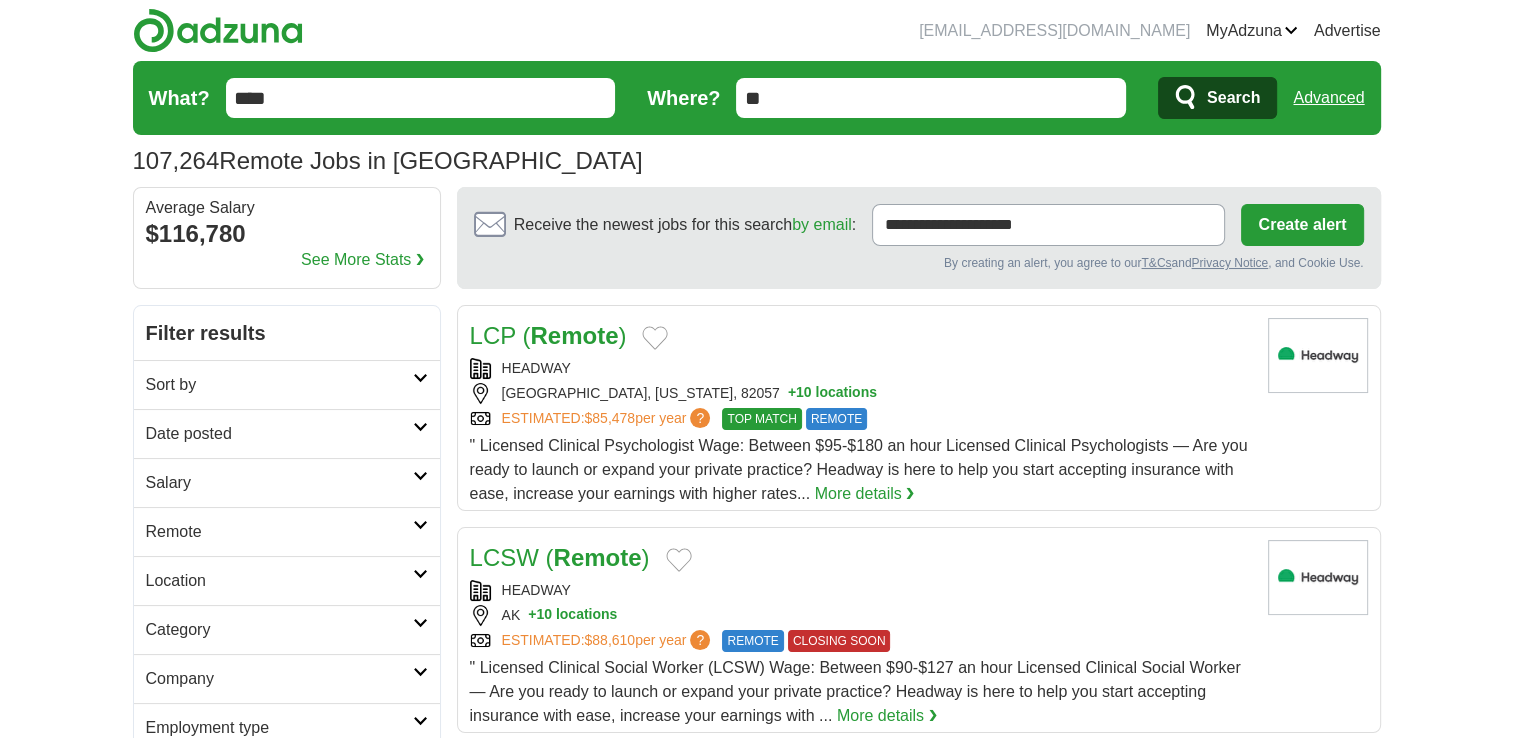 click on "kayladm1994@gmail.com
MyAdzuna
Alerts
Favorites
Resumes
ApplyIQ
Preferences
Posted jobs
Logout
Advertise
107,264
Remote Jobs in US
Salary
Salary
Select a salary range
Salary from
from $10,000
from $20,000 from $40,000" at bounding box center (756, 1692) 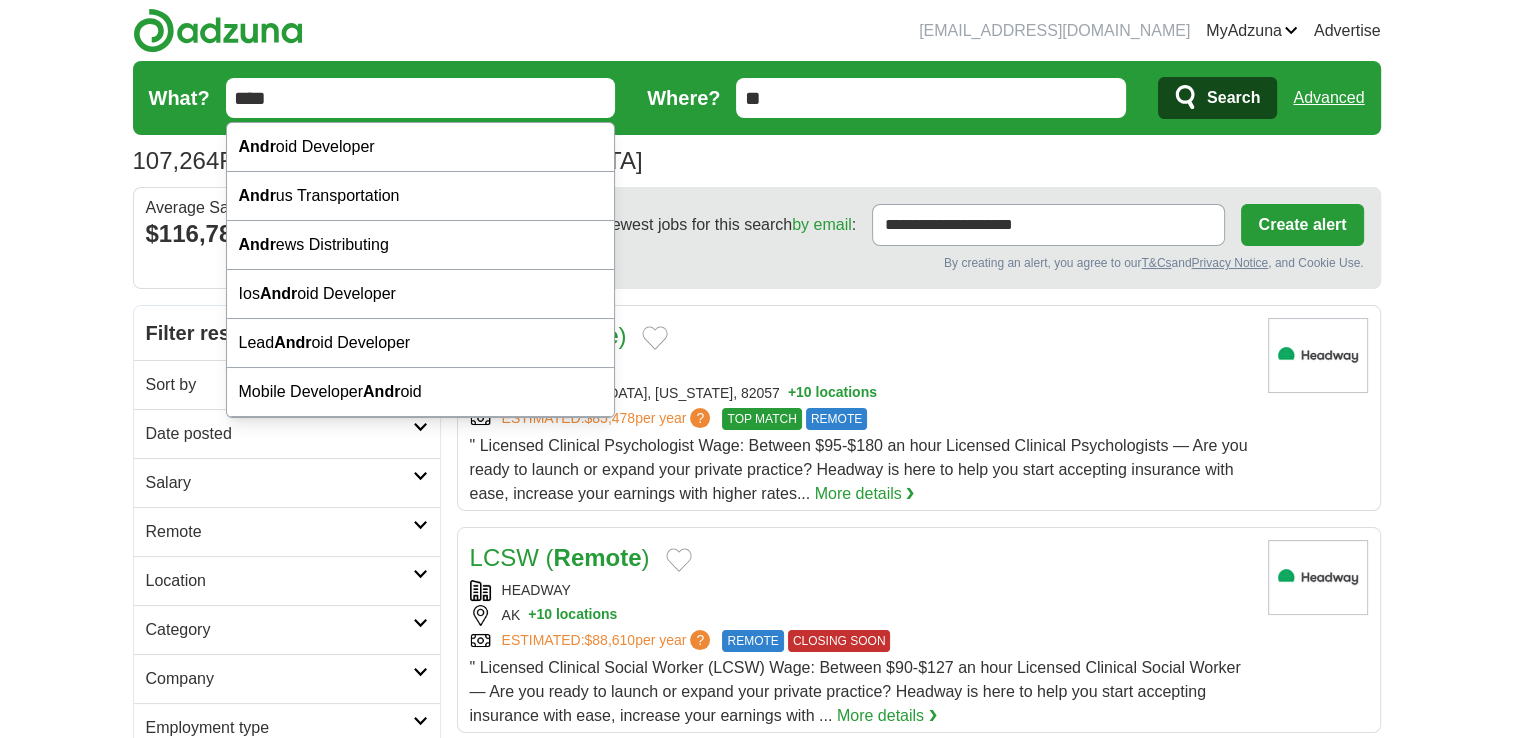 click on "****" at bounding box center (421, 98) 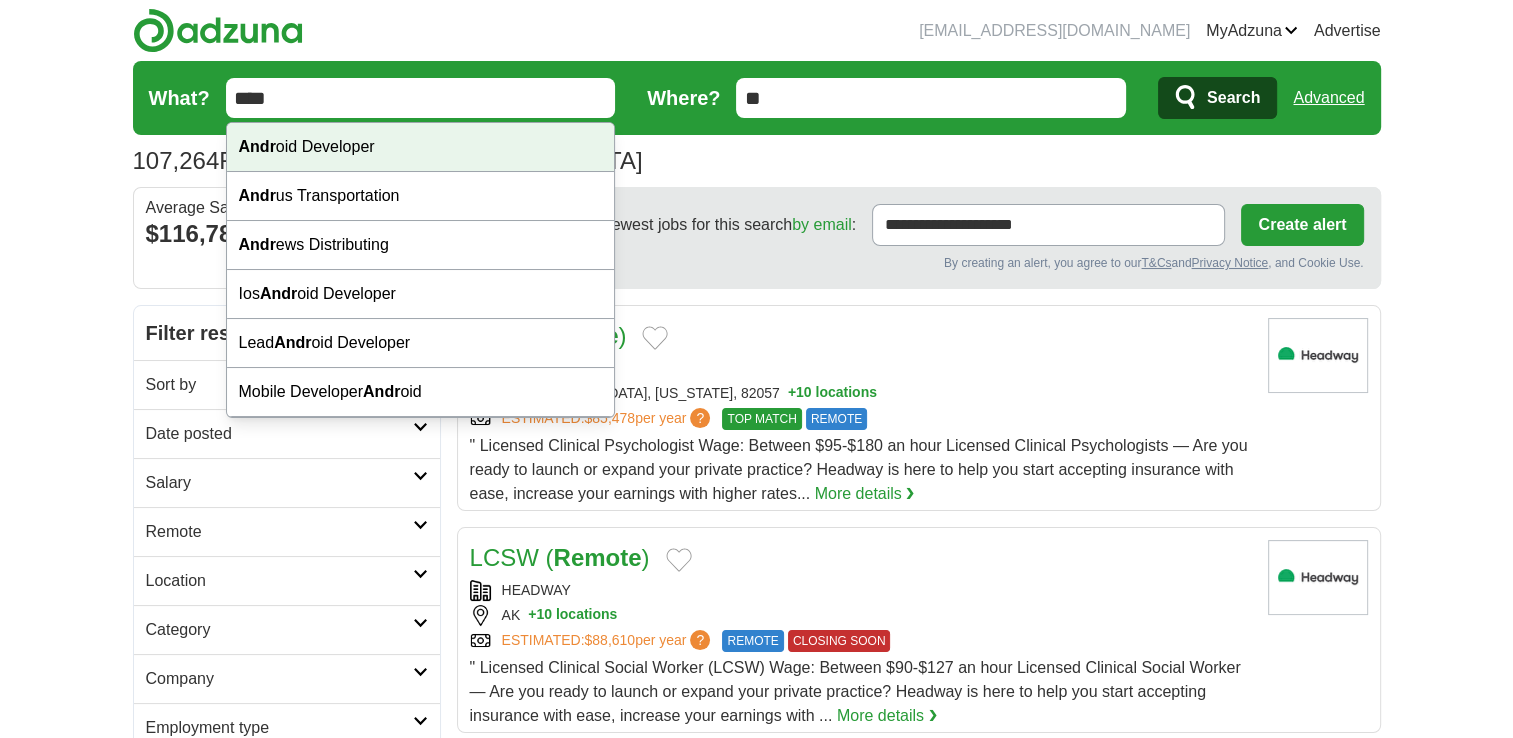click on "kayladm1994@gmail.com
MyAdzuna
Alerts
Favorites
Resumes
ApplyIQ
Preferences
Posted jobs
Logout
Advertise
107,264
Remote Jobs in US
Salary
Salary
Select a salary range
Salary from
from $10,000
from $20,000 from $40,000" at bounding box center [756, 1692] 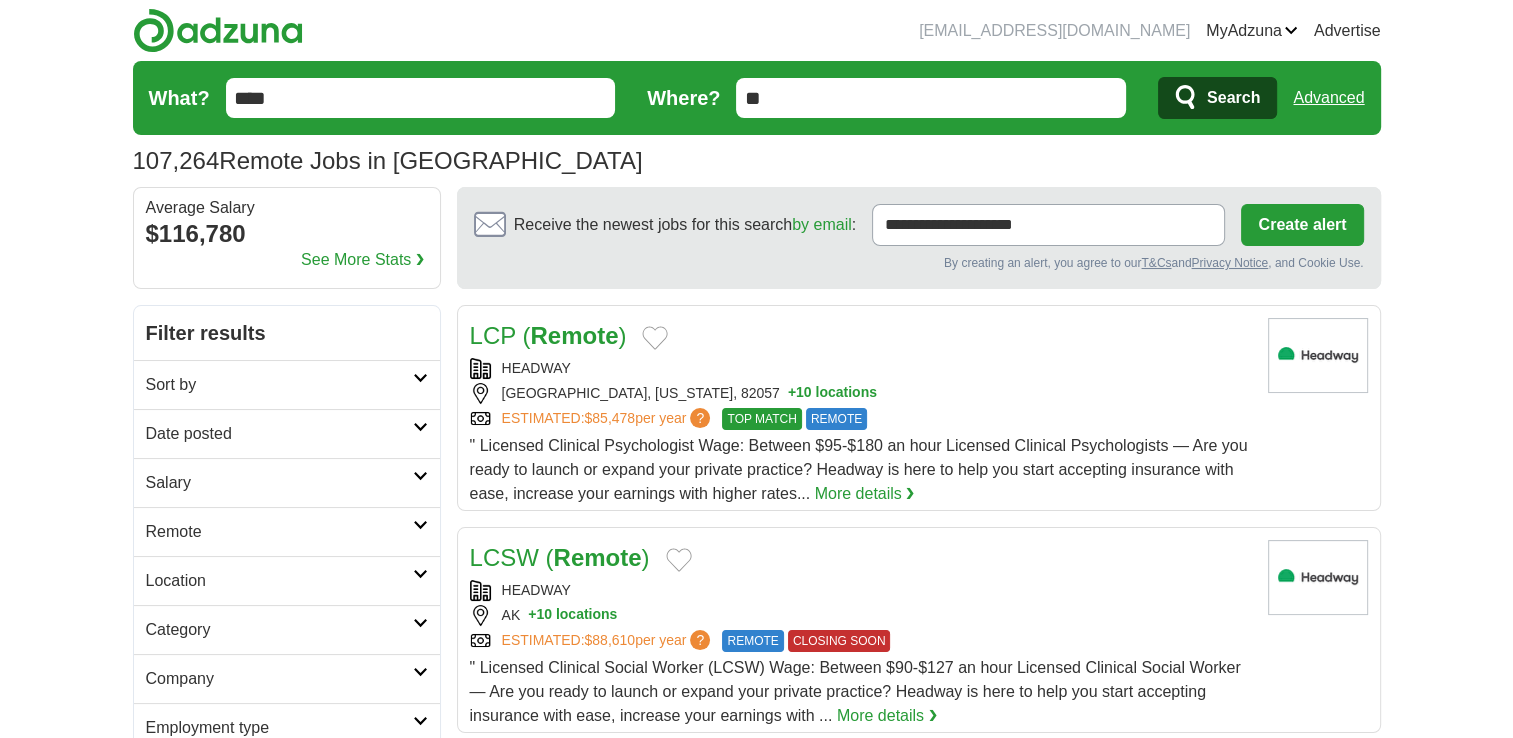 click on "****" at bounding box center [421, 98] 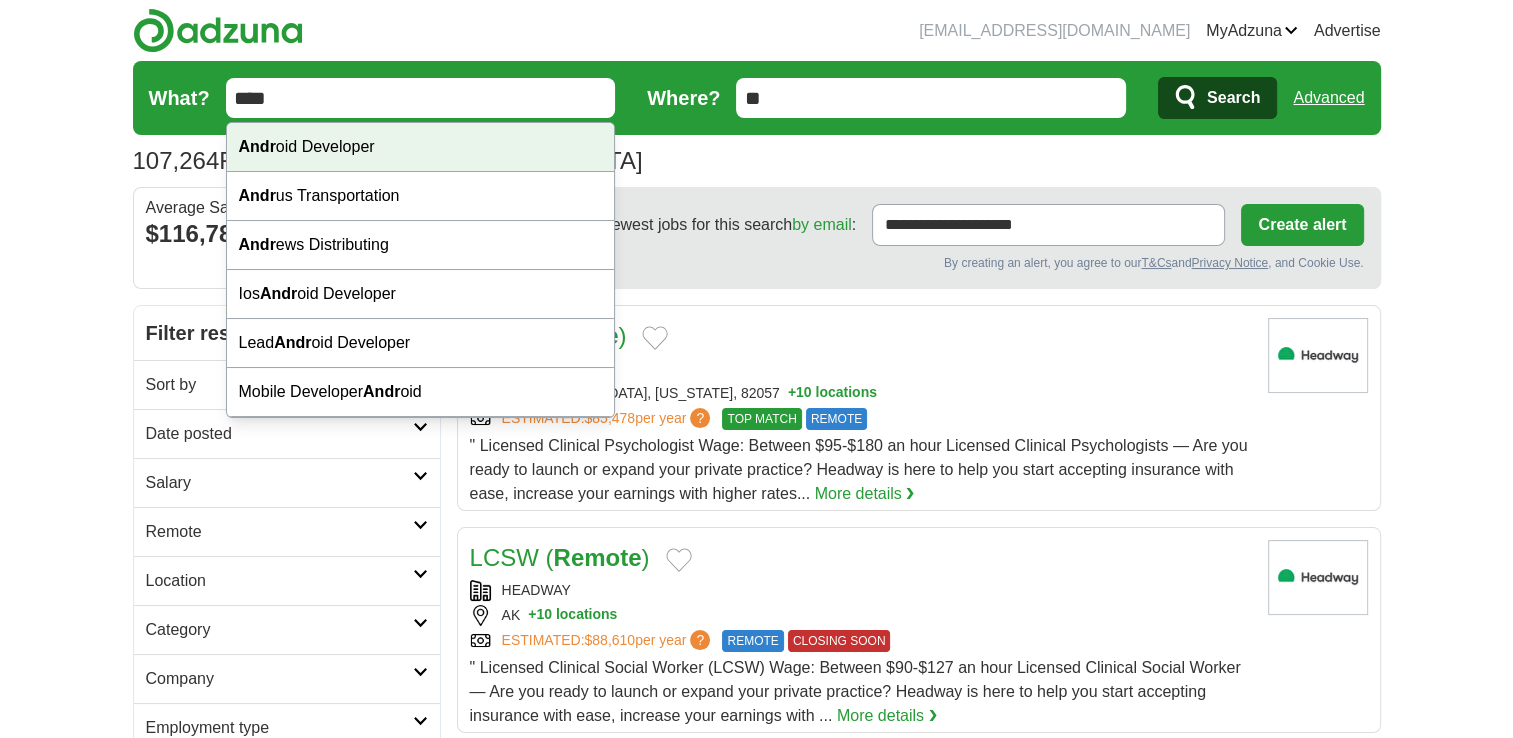 click on "Andr oid Developer" at bounding box center (421, 147) 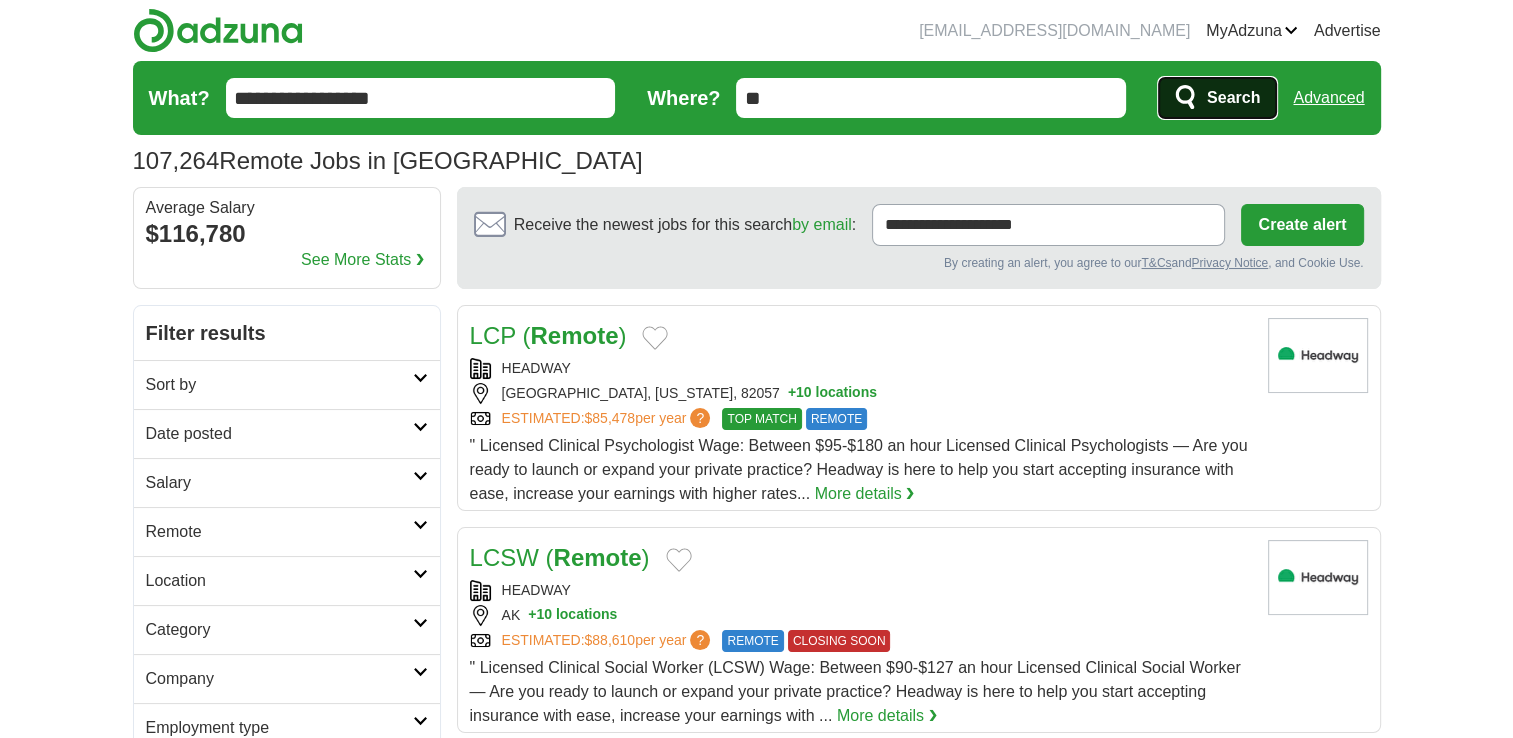click on "Search" at bounding box center [1217, 98] 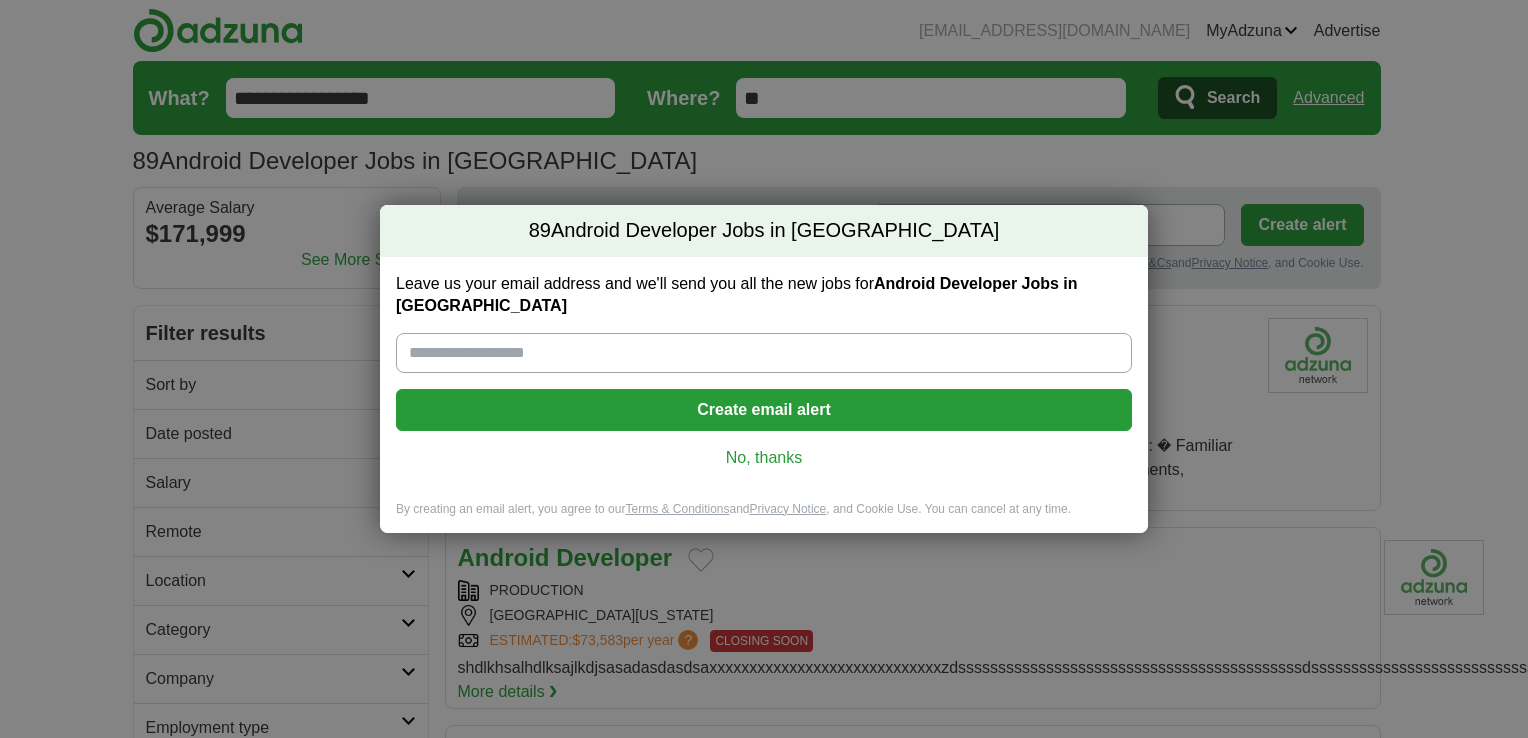 scroll, scrollTop: 0, scrollLeft: 0, axis: both 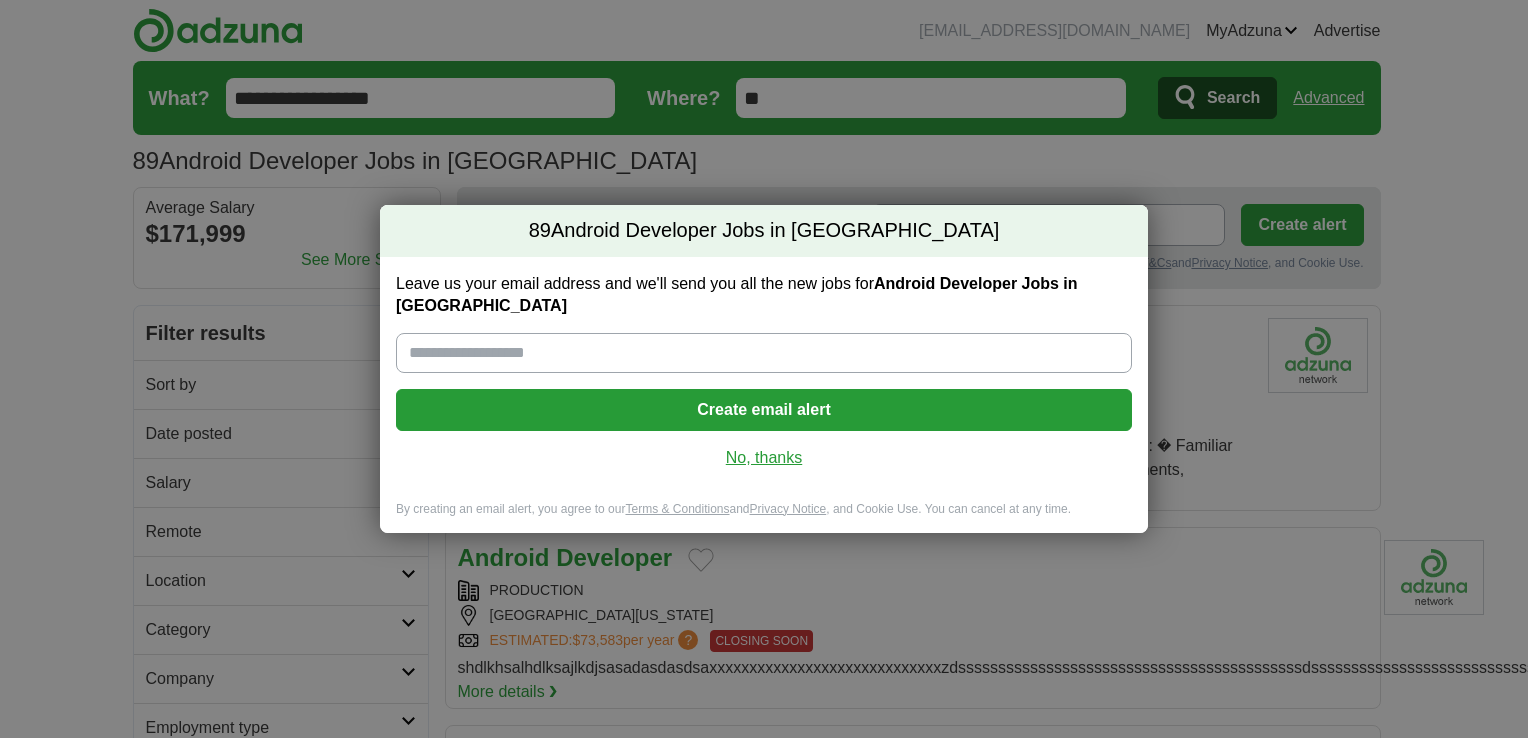 click on "No, thanks" at bounding box center (764, 458) 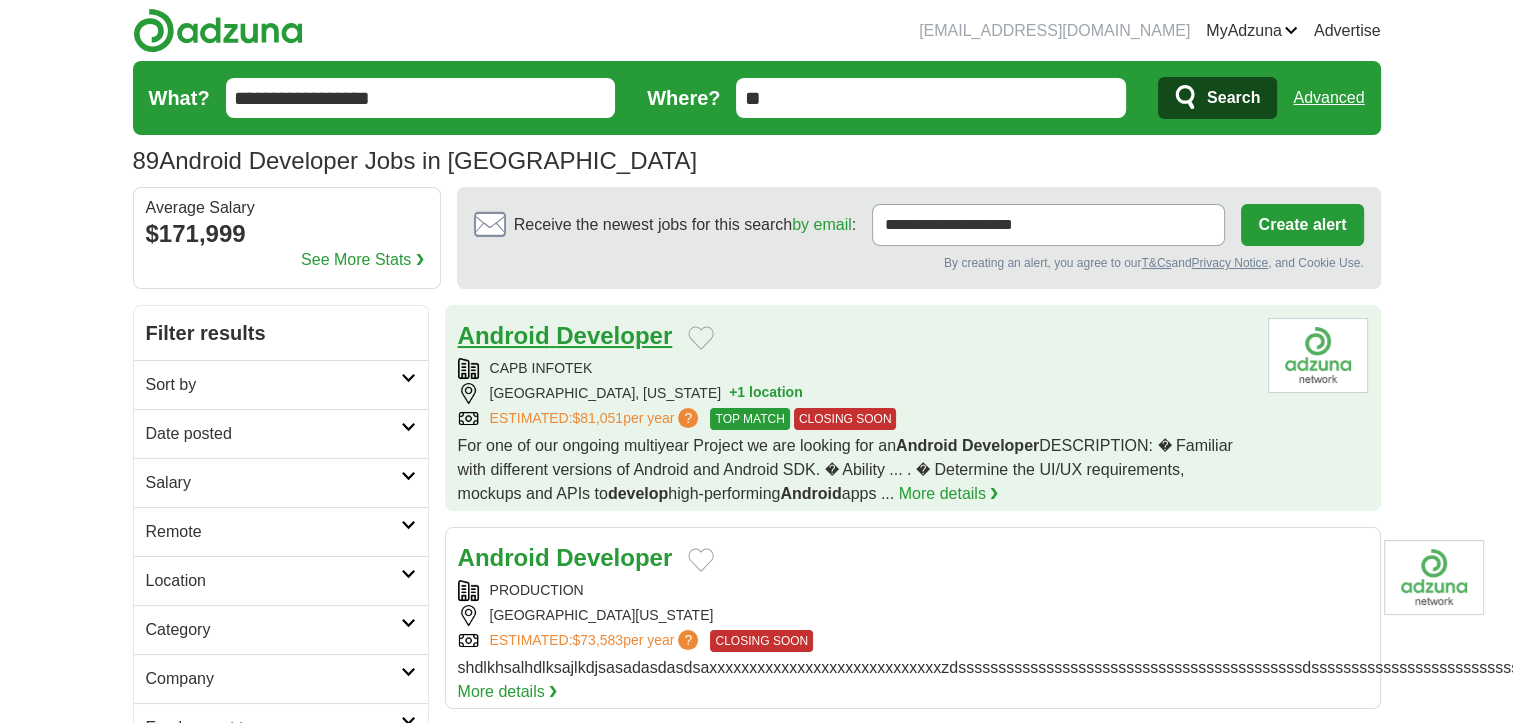 click on "Developer" at bounding box center (614, 335) 